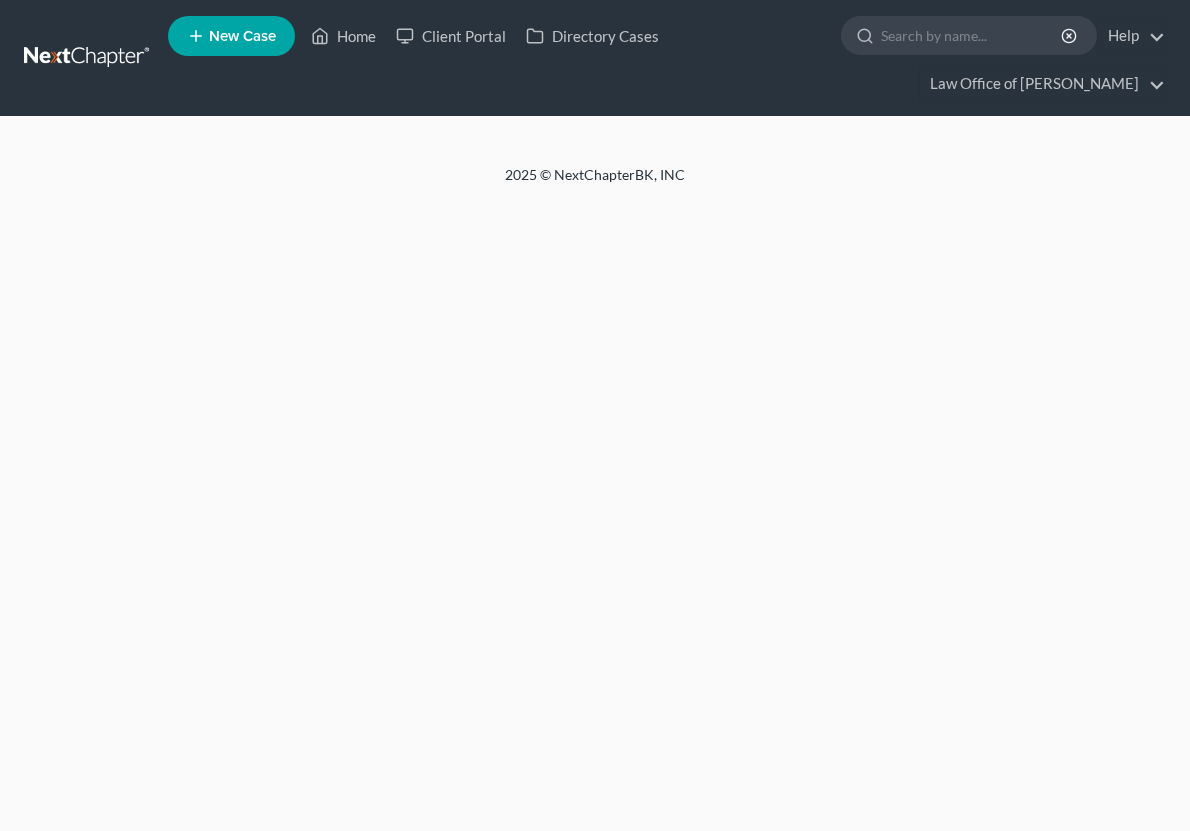 scroll, scrollTop: 0, scrollLeft: 0, axis: both 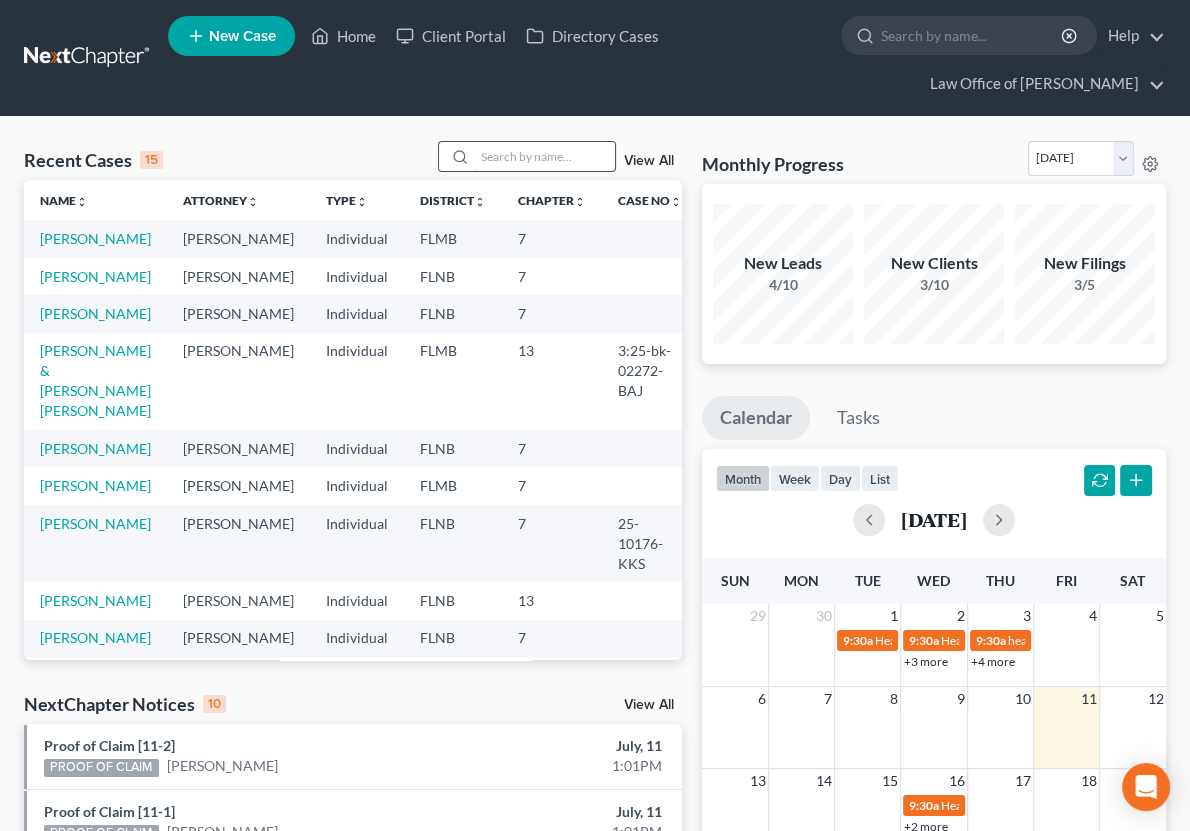 click at bounding box center [545, 156] 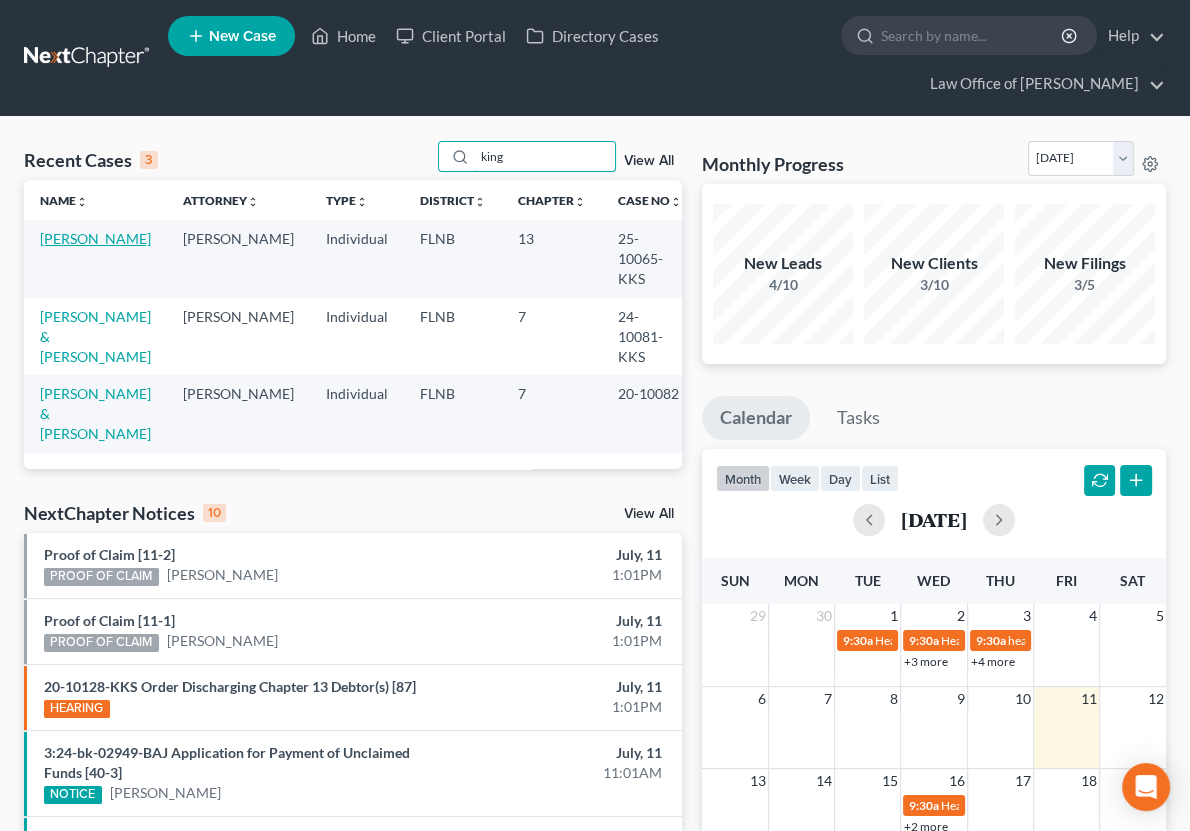 type on "king" 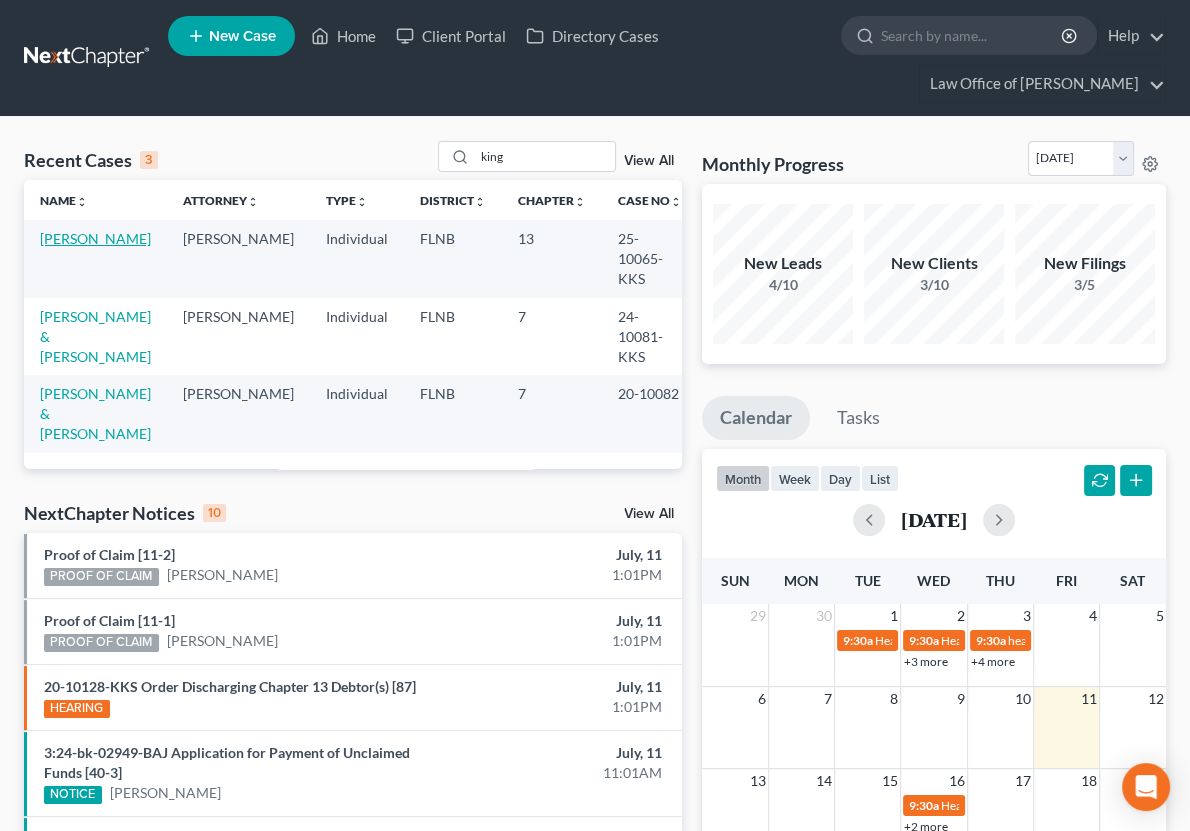 click on "[PERSON_NAME]" at bounding box center (95, 238) 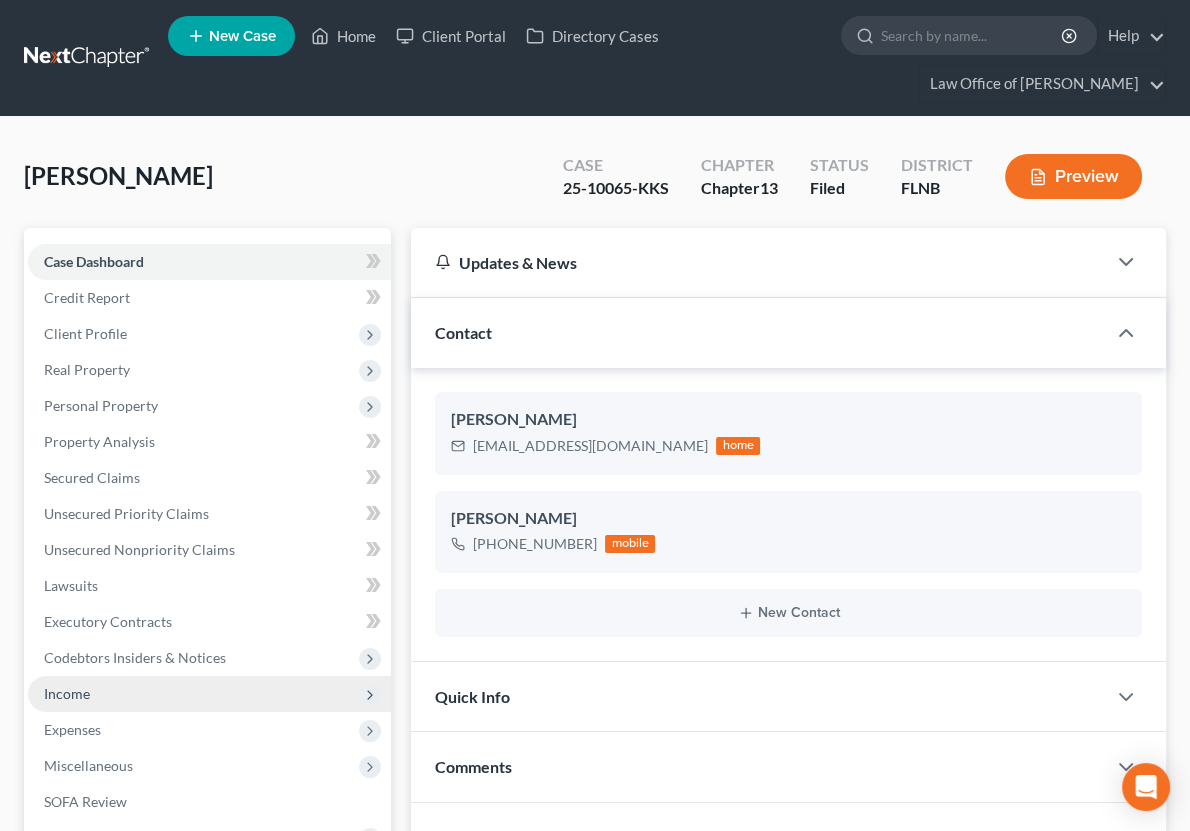 click on "Income" at bounding box center (209, 694) 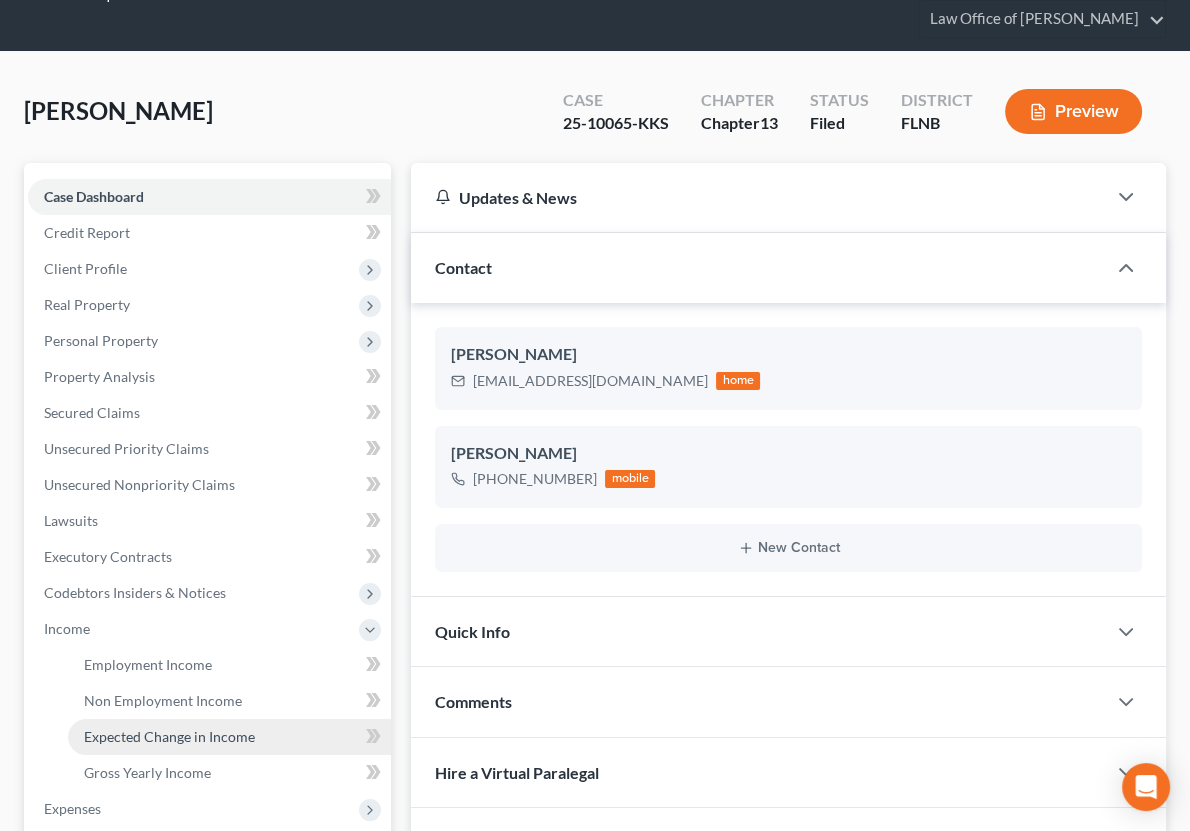 scroll, scrollTop: 110, scrollLeft: 0, axis: vertical 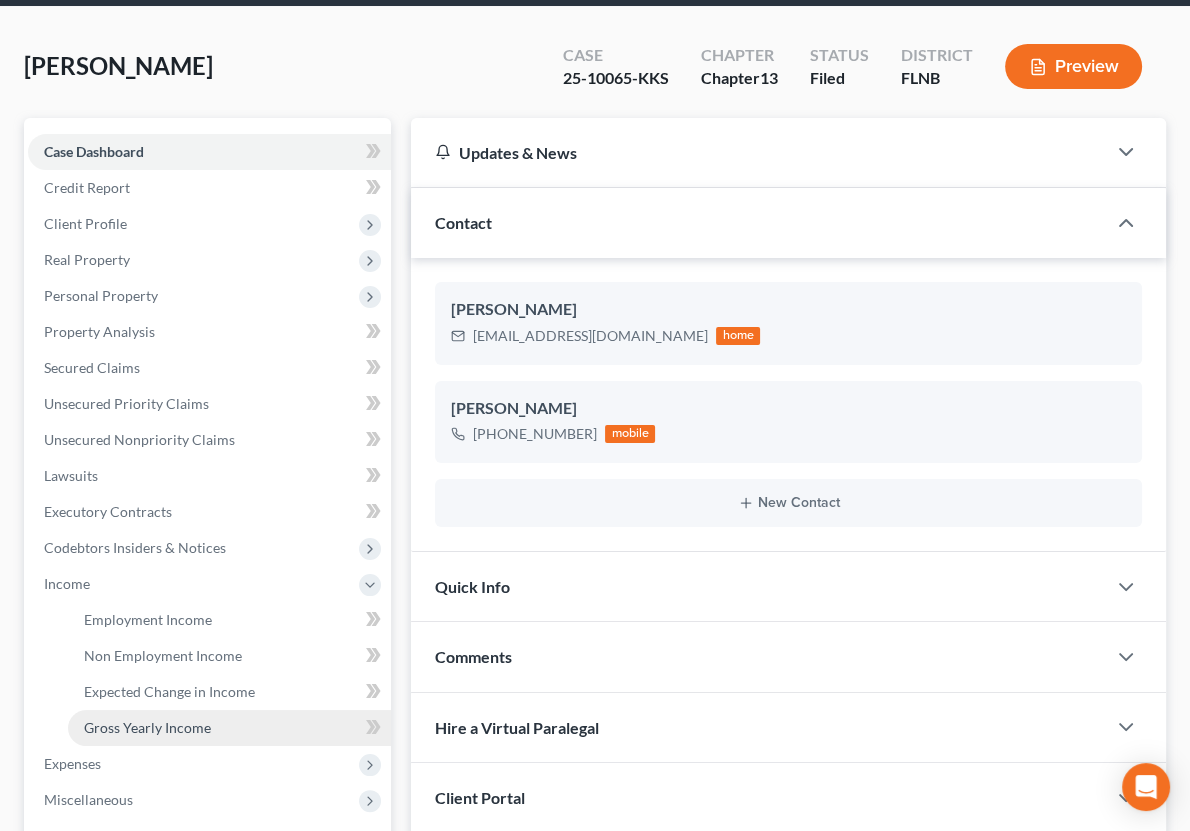 click on "Gross Yearly Income" at bounding box center [147, 727] 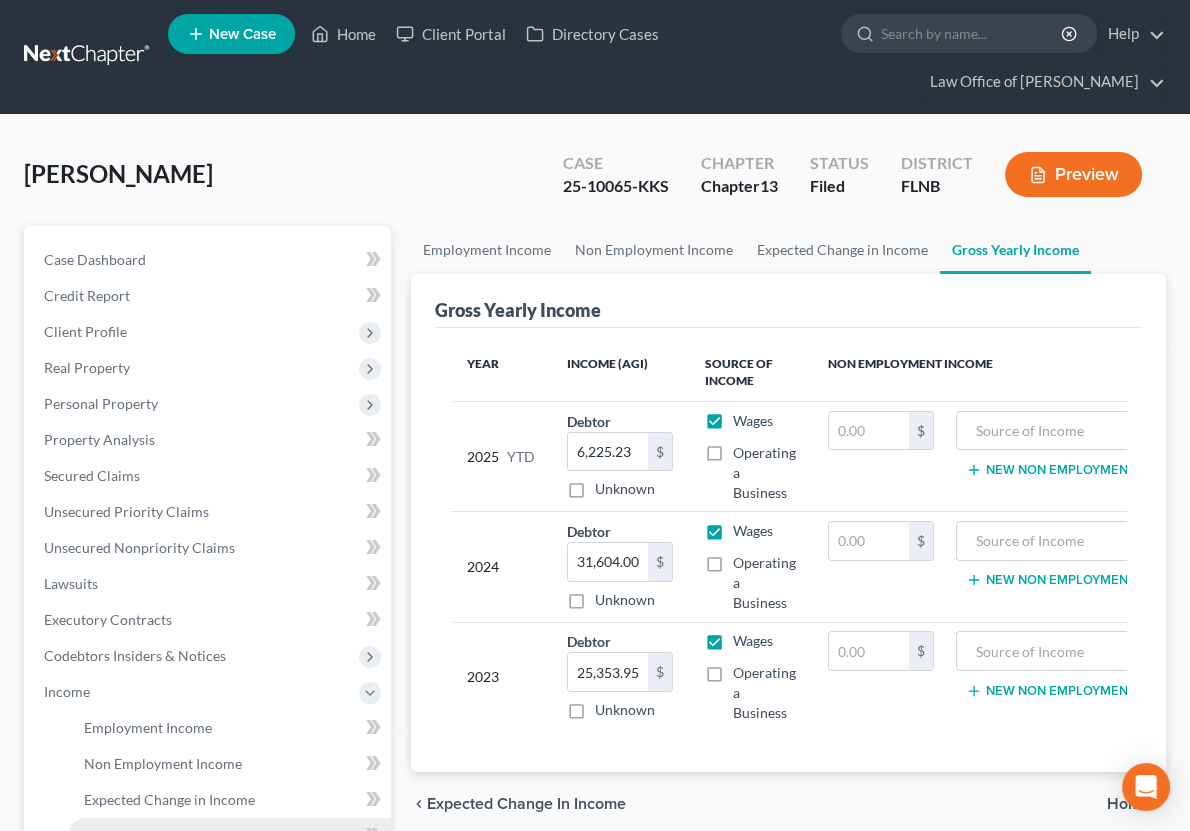 scroll, scrollTop: 0, scrollLeft: 0, axis: both 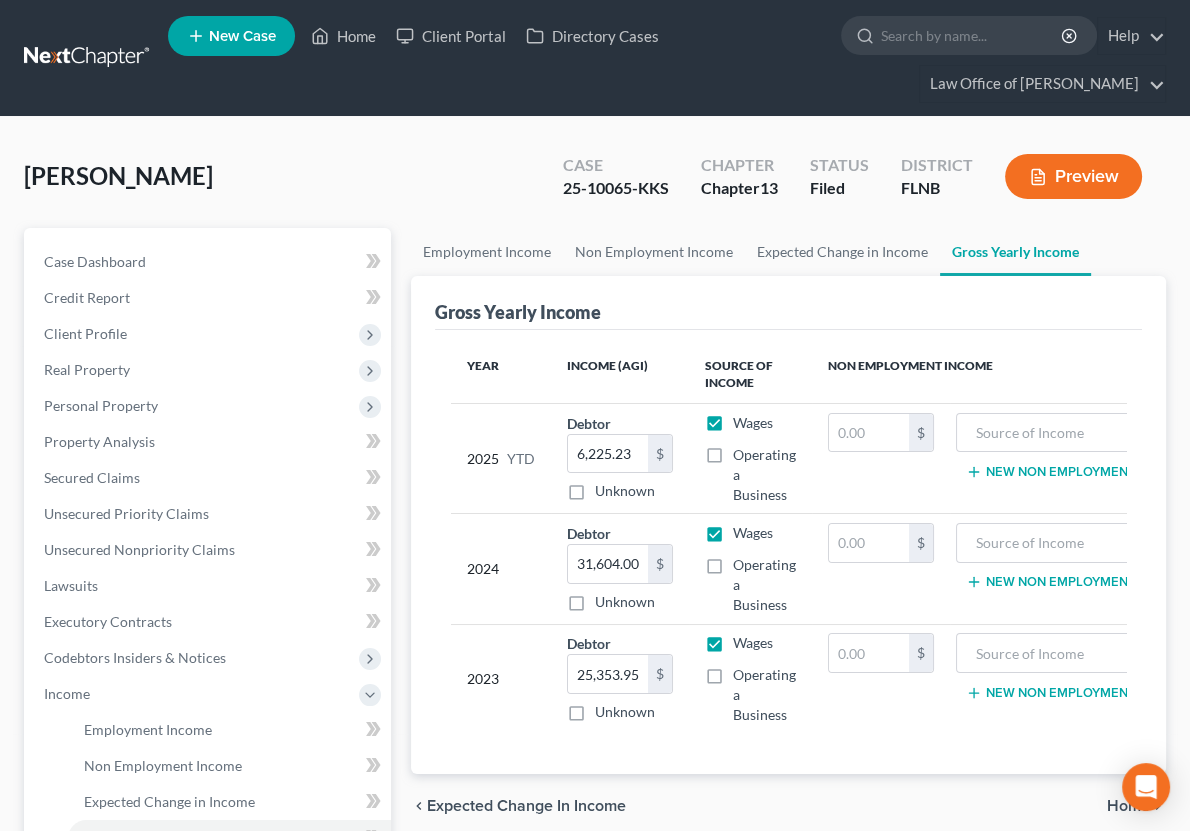 click on "$" at bounding box center [881, 458] 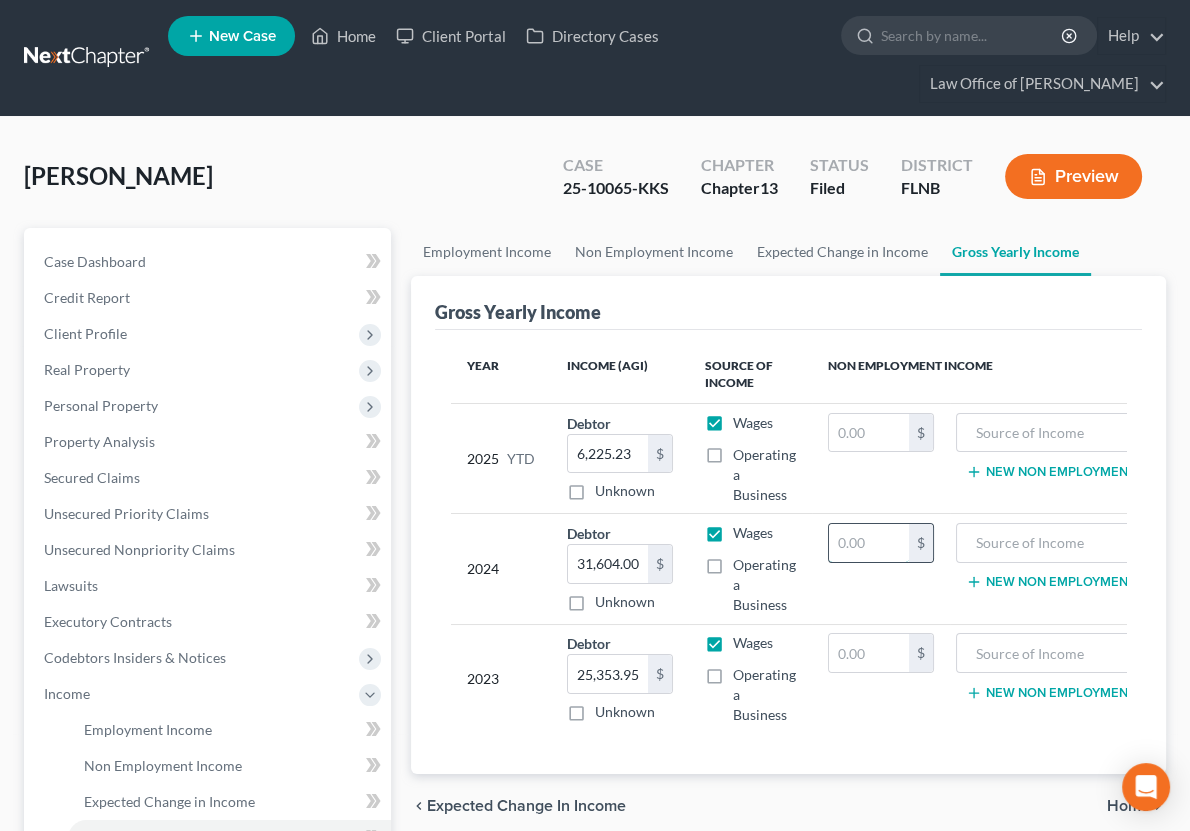 click at bounding box center [869, 543] 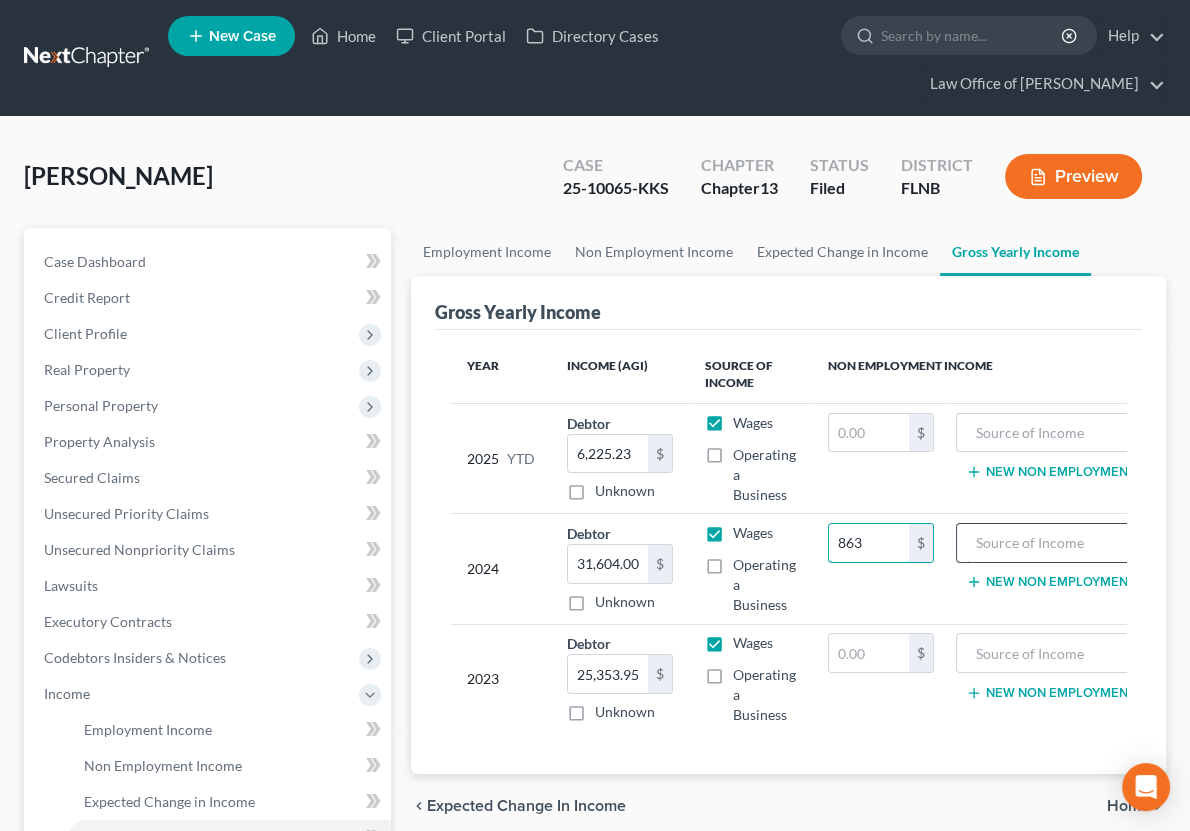 type on "863" 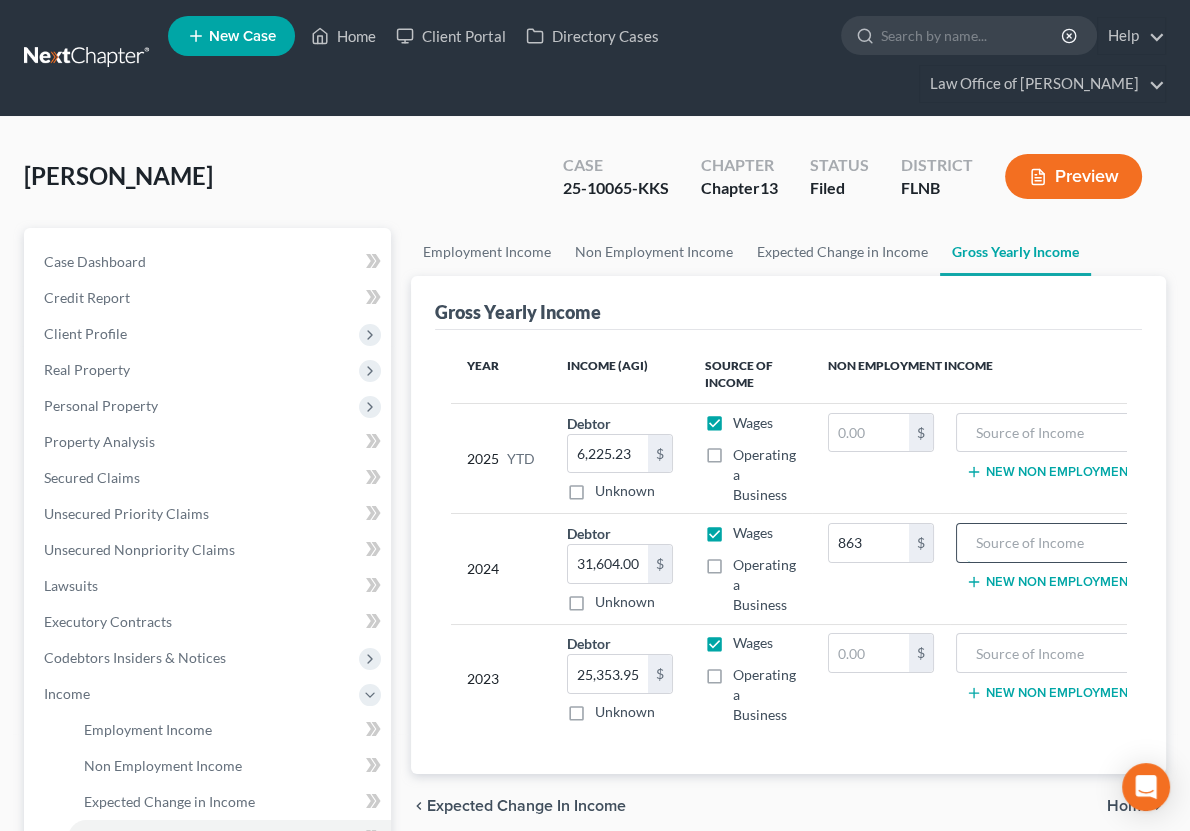 click at bounding box center [1057, 543] 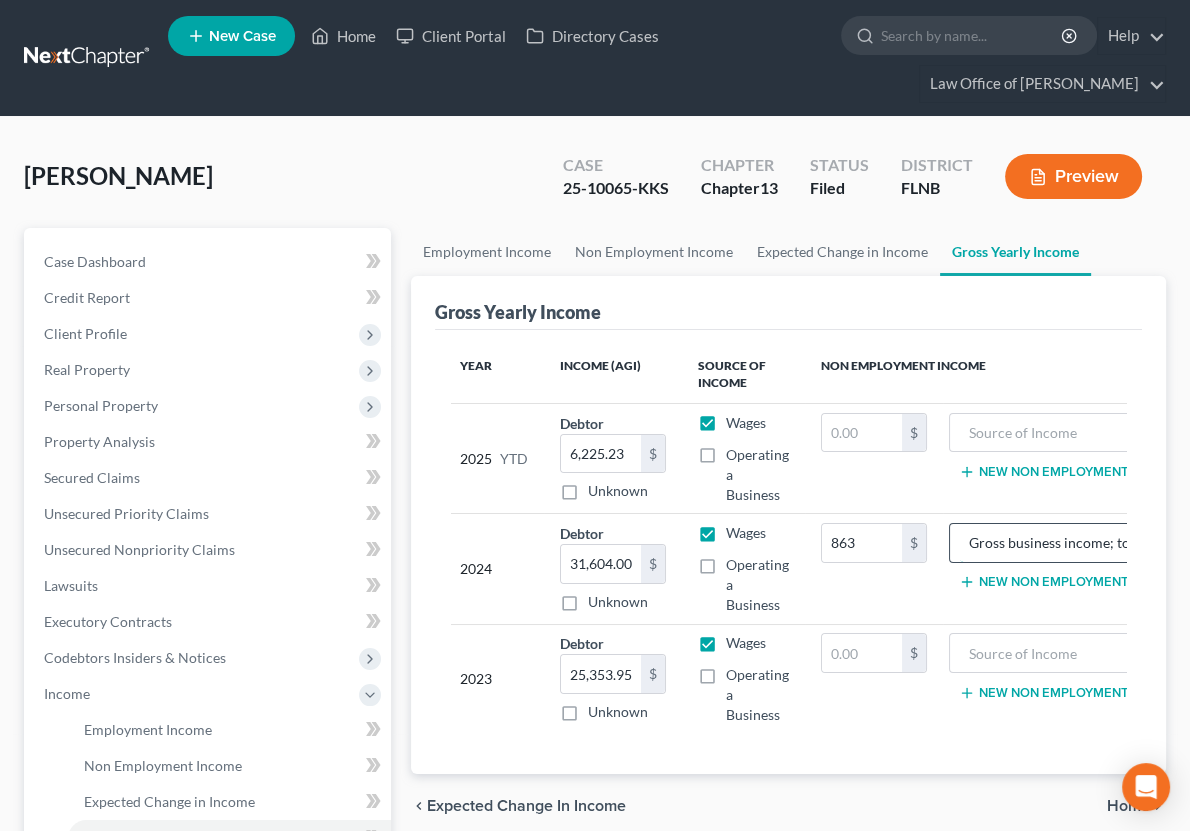 scroll, scrollTop: 0, scrollLeft: 12, axis: horizontal 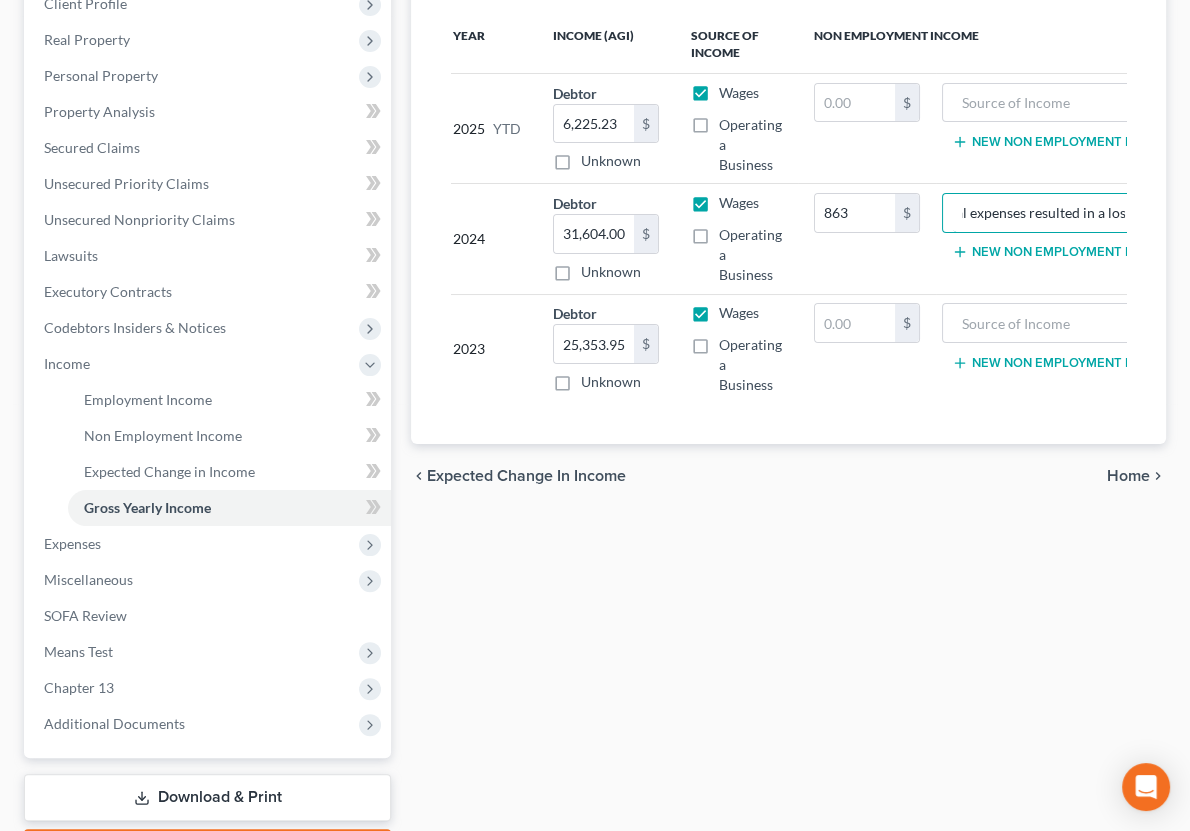 type on "Gross business income; total expenses resulted in a loss" 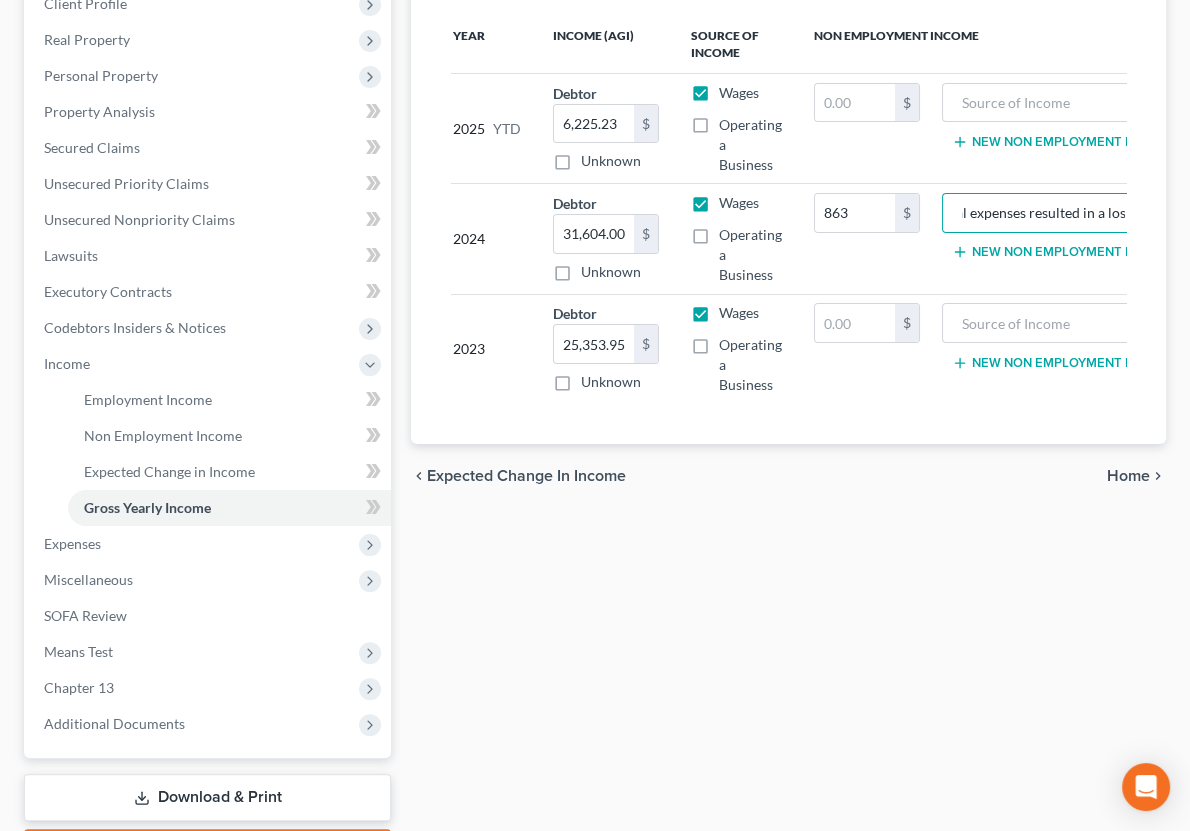 click on "Home" at bounding box center [1128, 476] 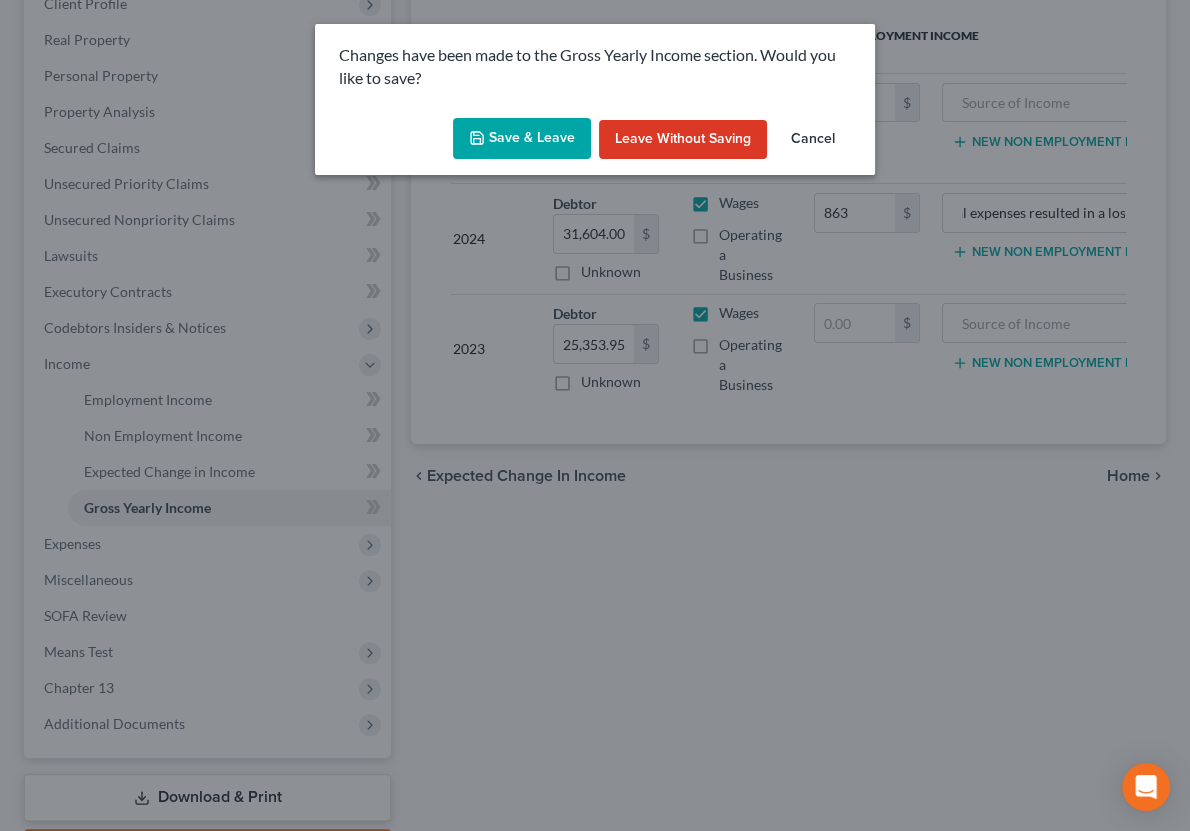click on "Save & Leave" at bounding box center (522, 139) 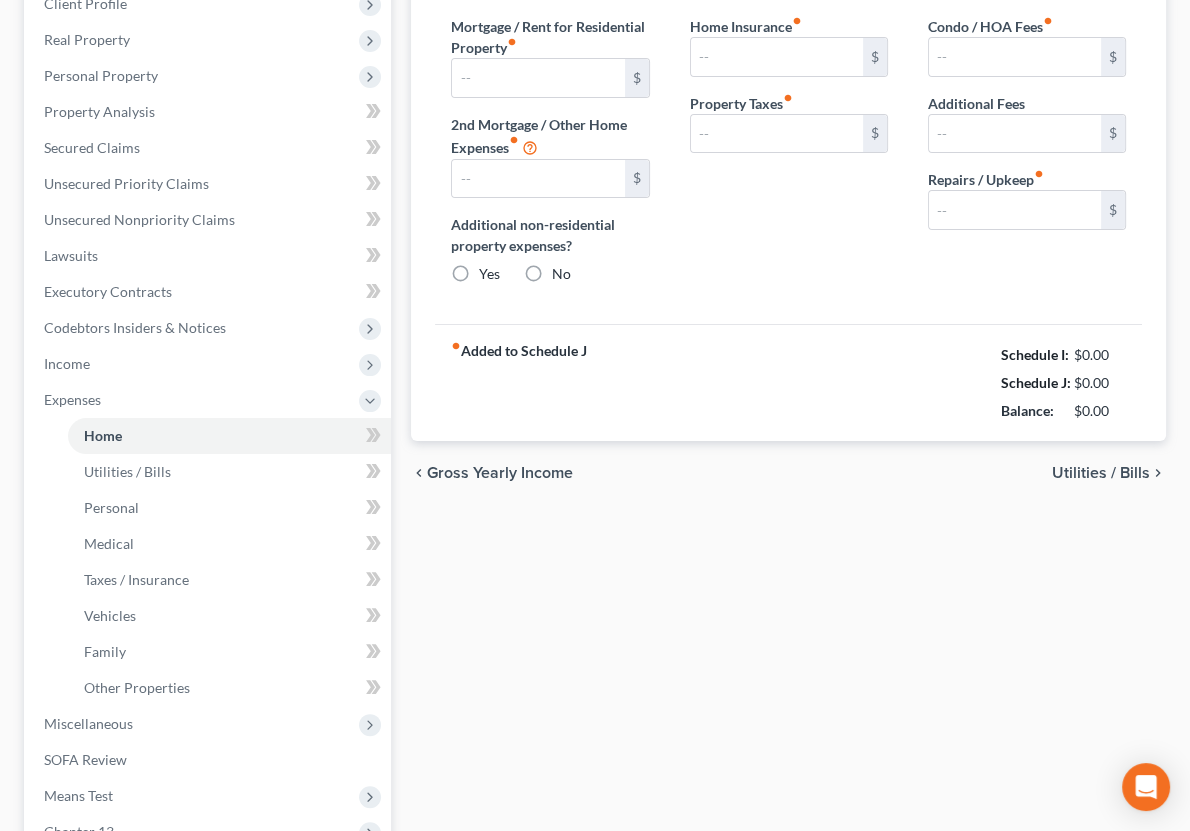 type on "0.00" 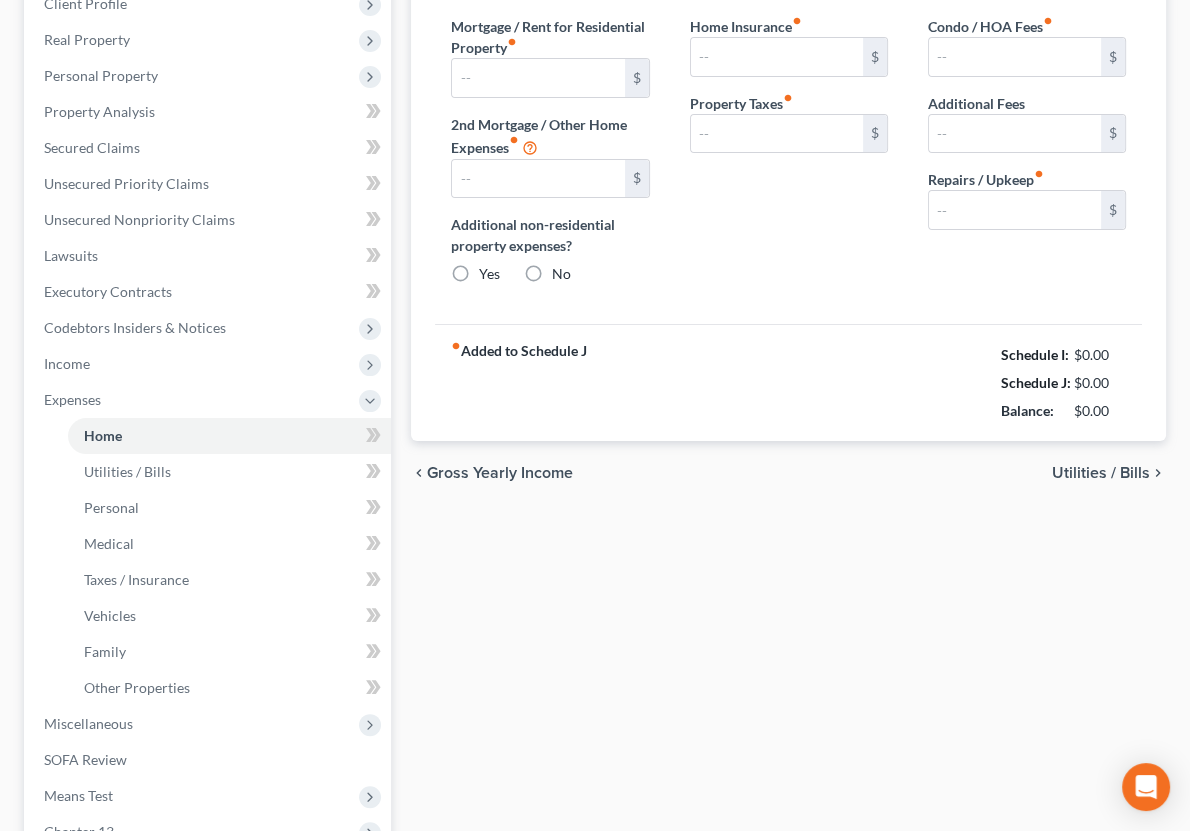 radio on "true" 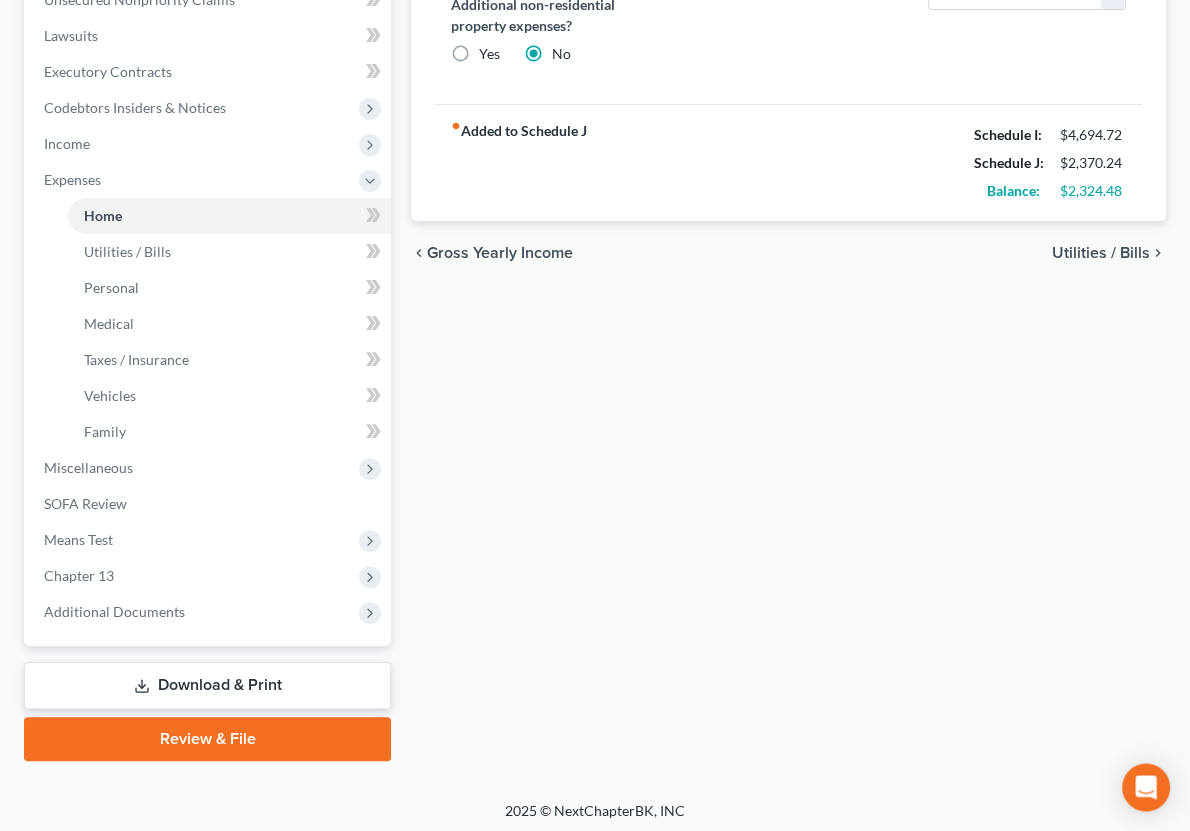 scroll, scrollTop: 552, scrollLeft: 0, axis: vertical 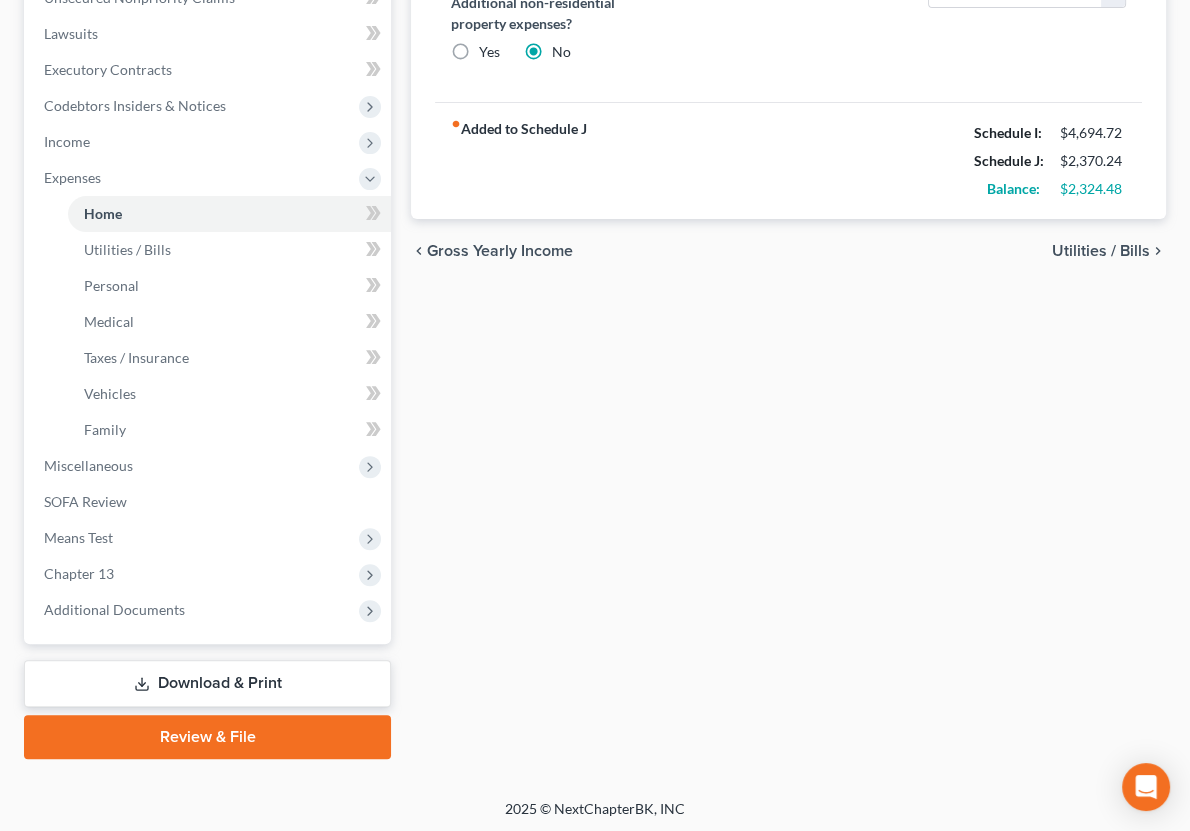 click on "Download & Print" at bounding box center [207, 683] 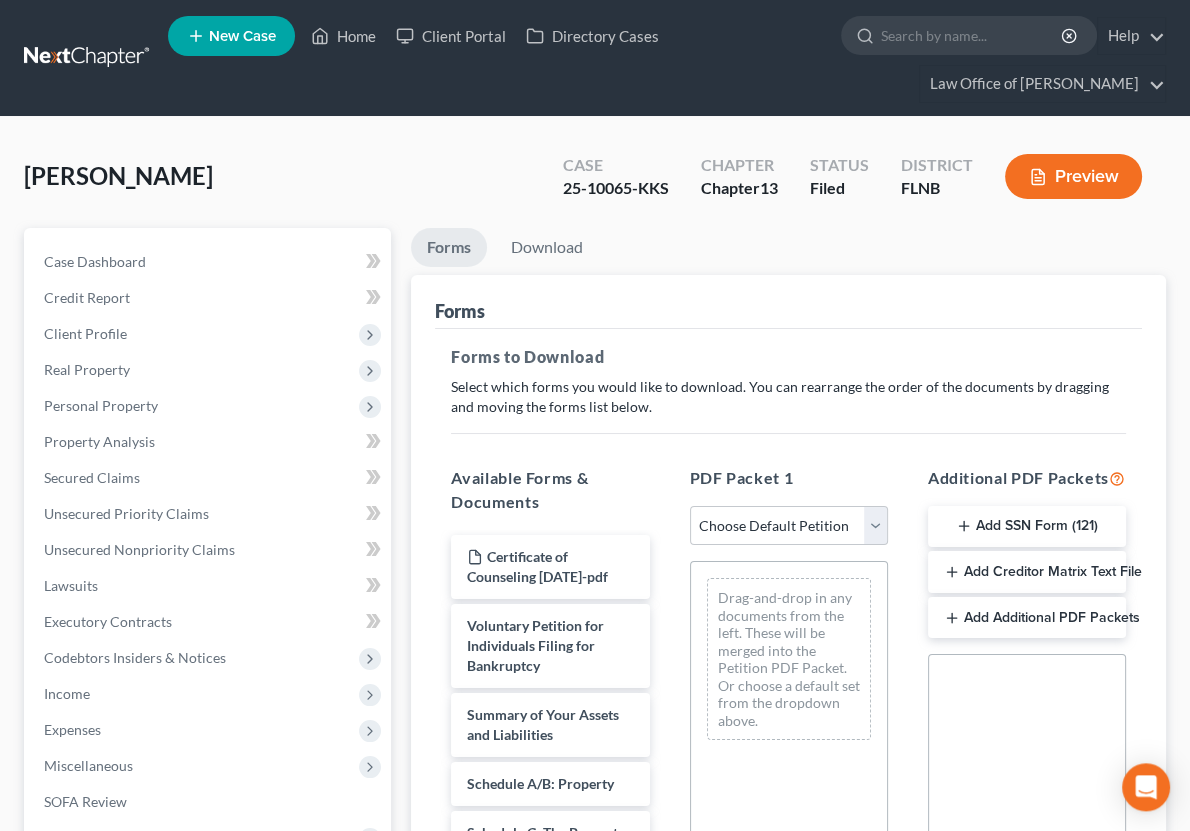 scroll, scrollTop: 0, scrollLeft: 0, axis: both 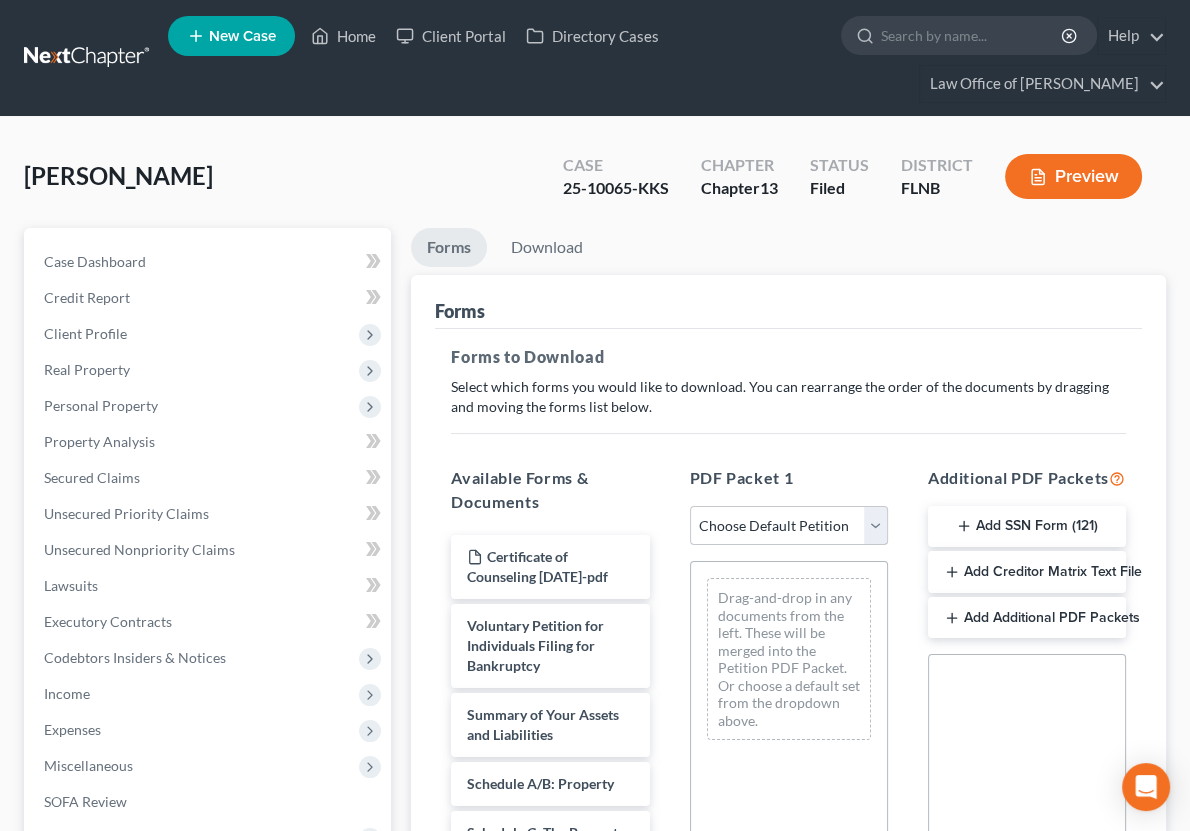 click on "Choose Default Petition PDF Packet Complete Bankruptcy Petition (all forms and schedules) Emergency Filing Forms (Petition and Creditor List Only) Amended Forms Signature Pages Only Supplemental Post Petition (Sch. I & J) Supplemental Post Petition (Sch. I) Supplemental Post Petition (Sch. J) Emergency petition All remaining schedules & statements Draft schedules & statements All remaining schedules & statements" at bounding box center [789, 526] 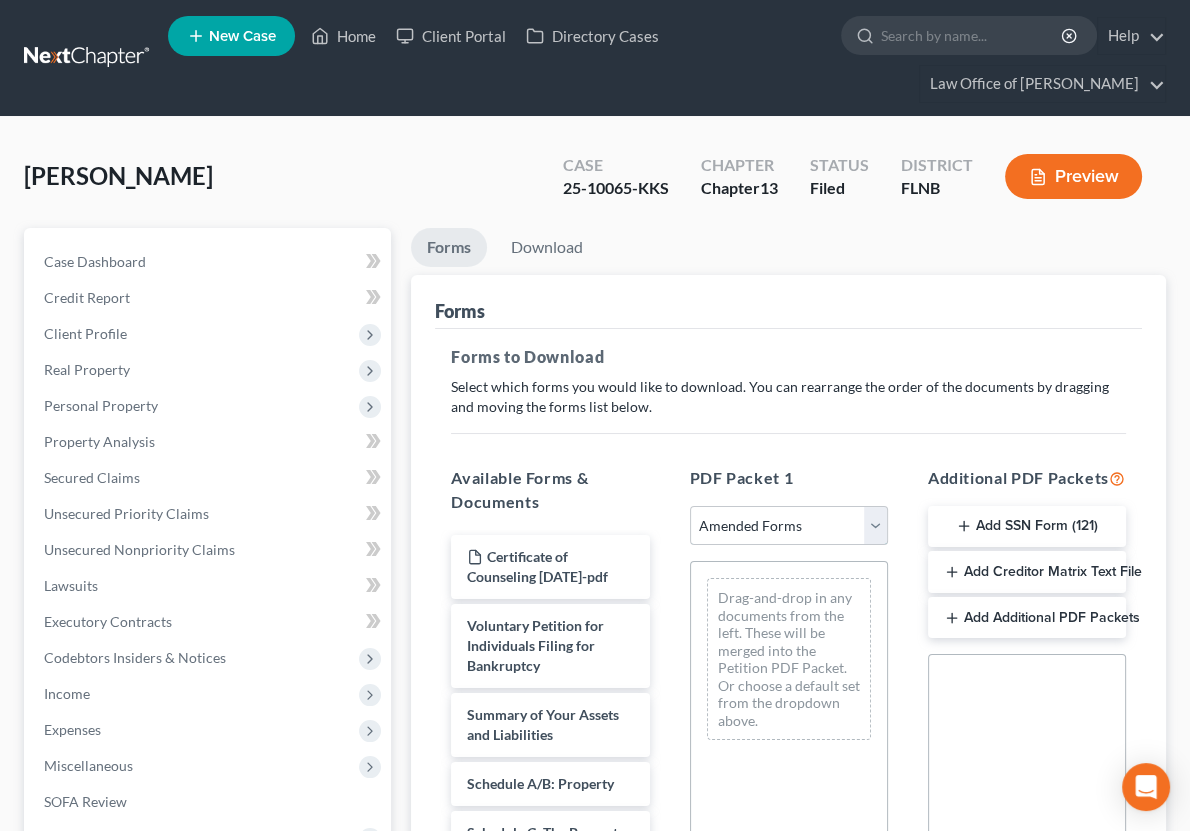 click on "Amended Forms" at bounding box center (0, 0) 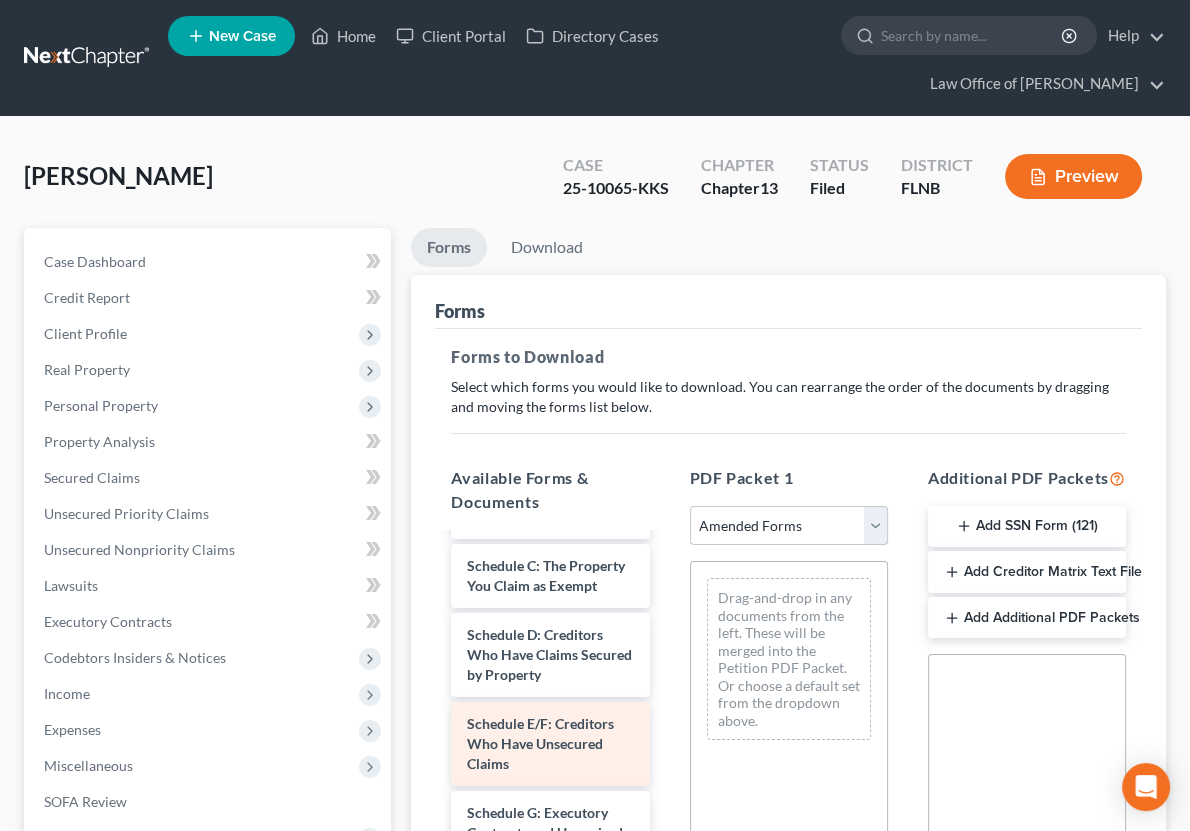 scroll, scrollTop: 594, scrollLeft: 0, axis: vertical 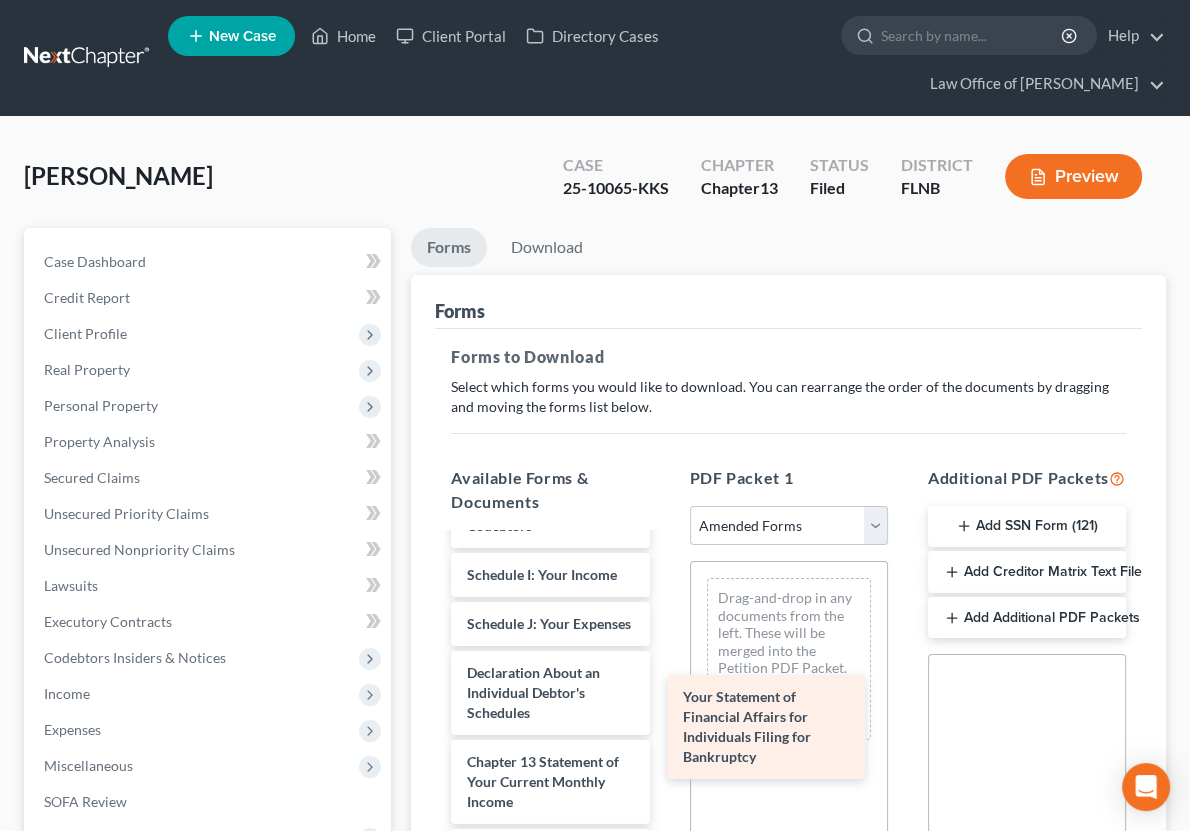drag, startPoint x: 556, startPoint y: 765, endPoint x: 791, endPoint y: 670, distance: 253.47583 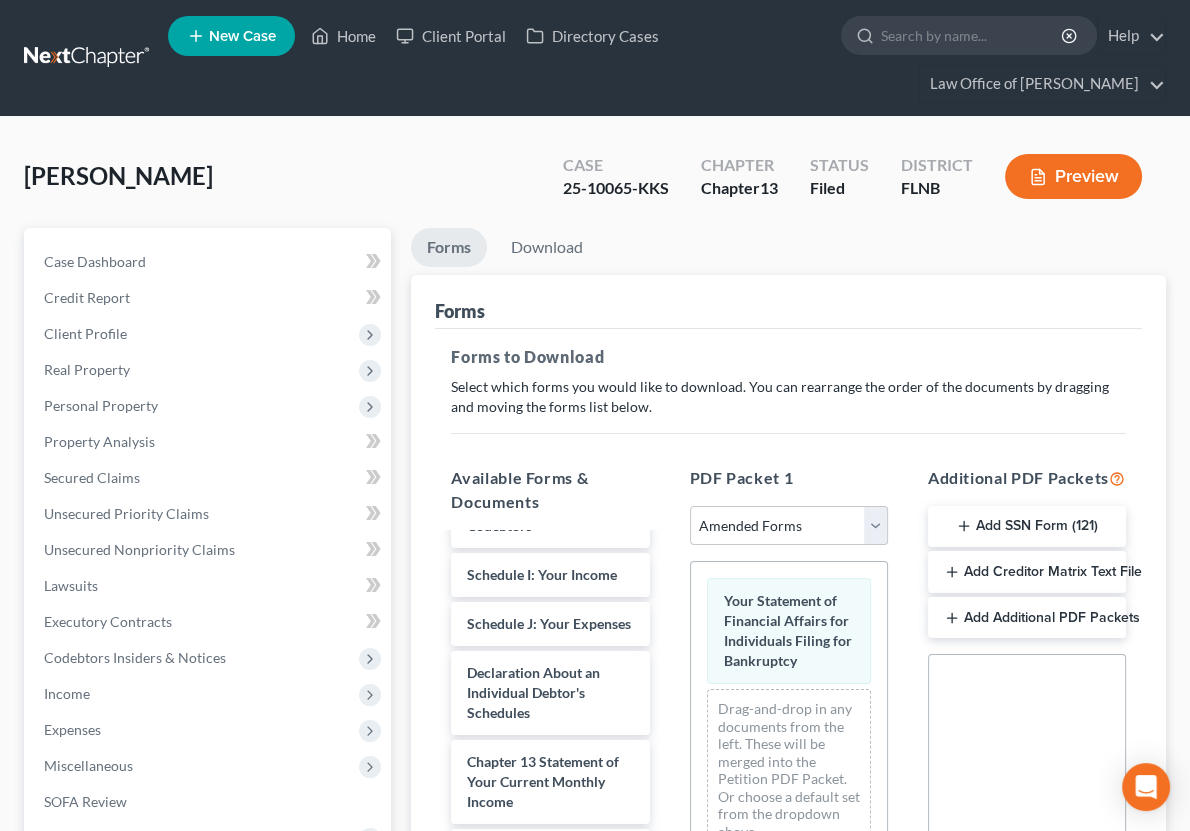 scroll, scrollTop: 440, scrollLeft: 0, axis: vertical 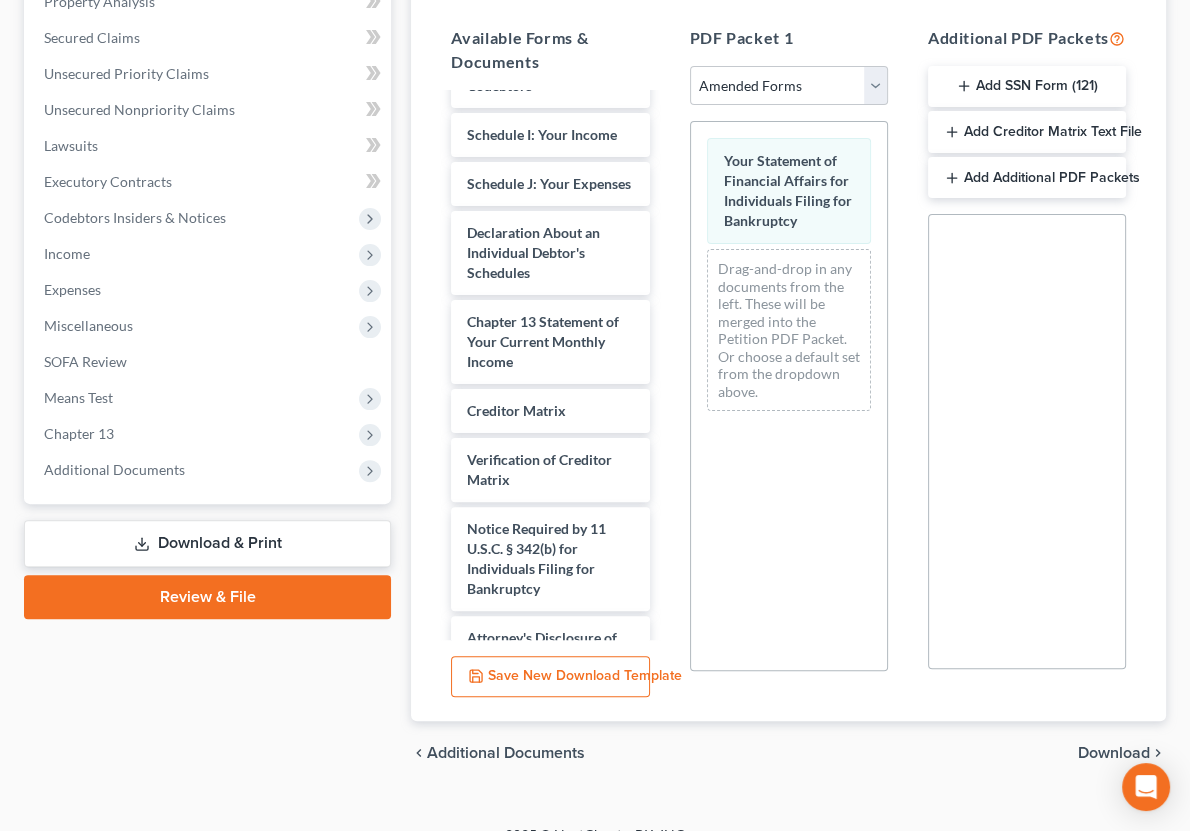 click on "Download" at bounding box center [1114, 753] 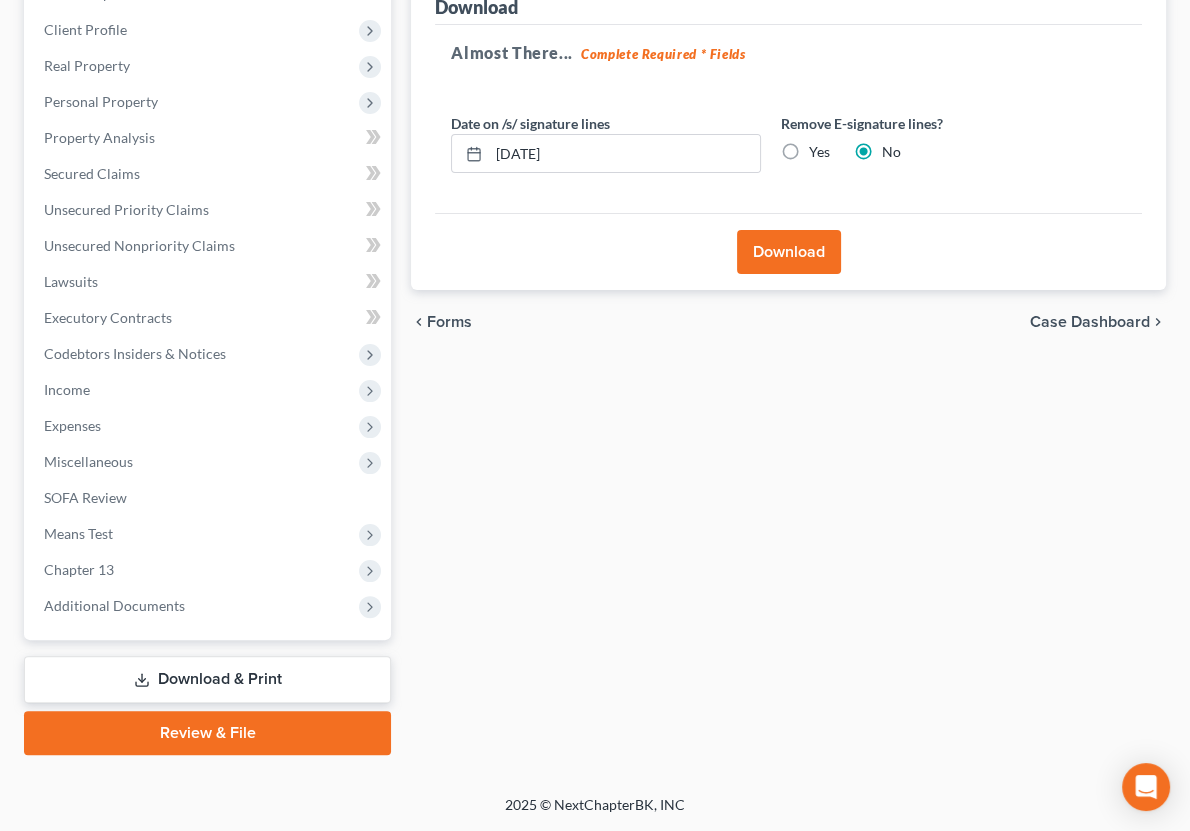 scroll, scrollTop: 300, scrollLeft: 0, axis: vertical 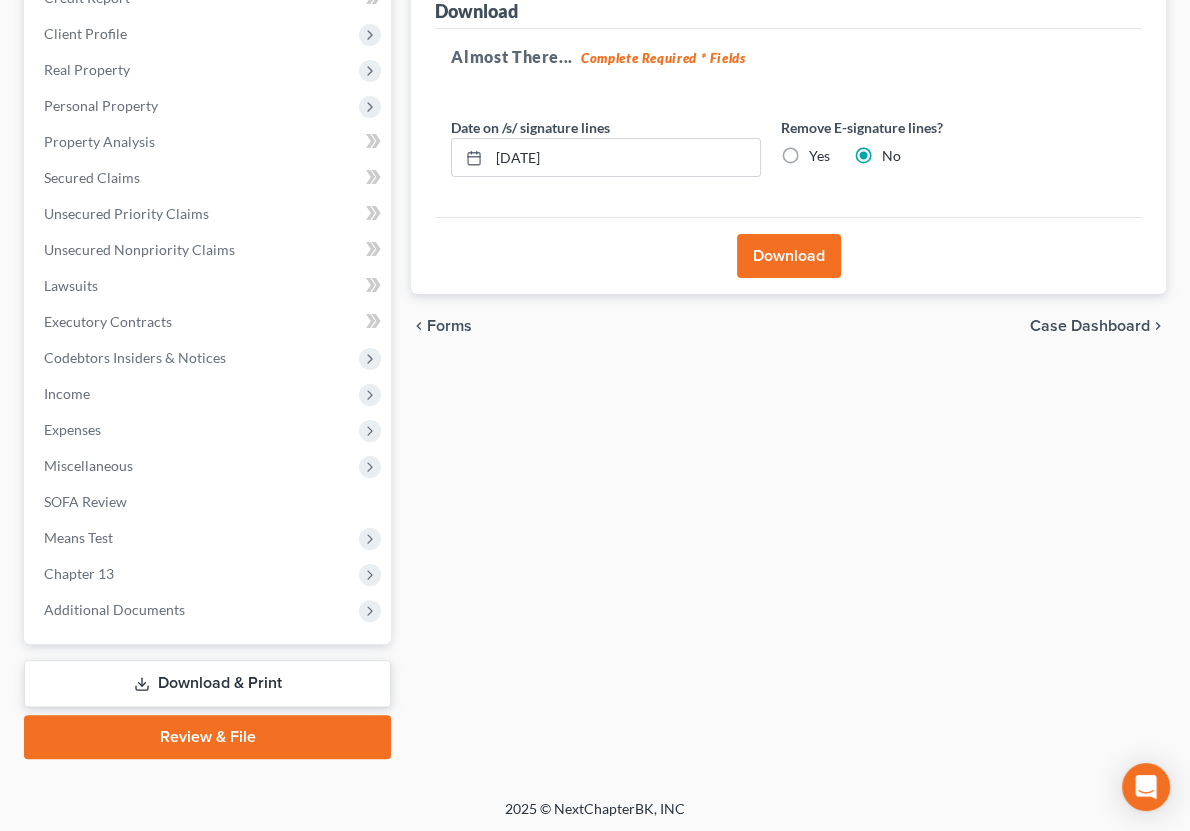 click on "Yes" at bounding box center [819, 156] 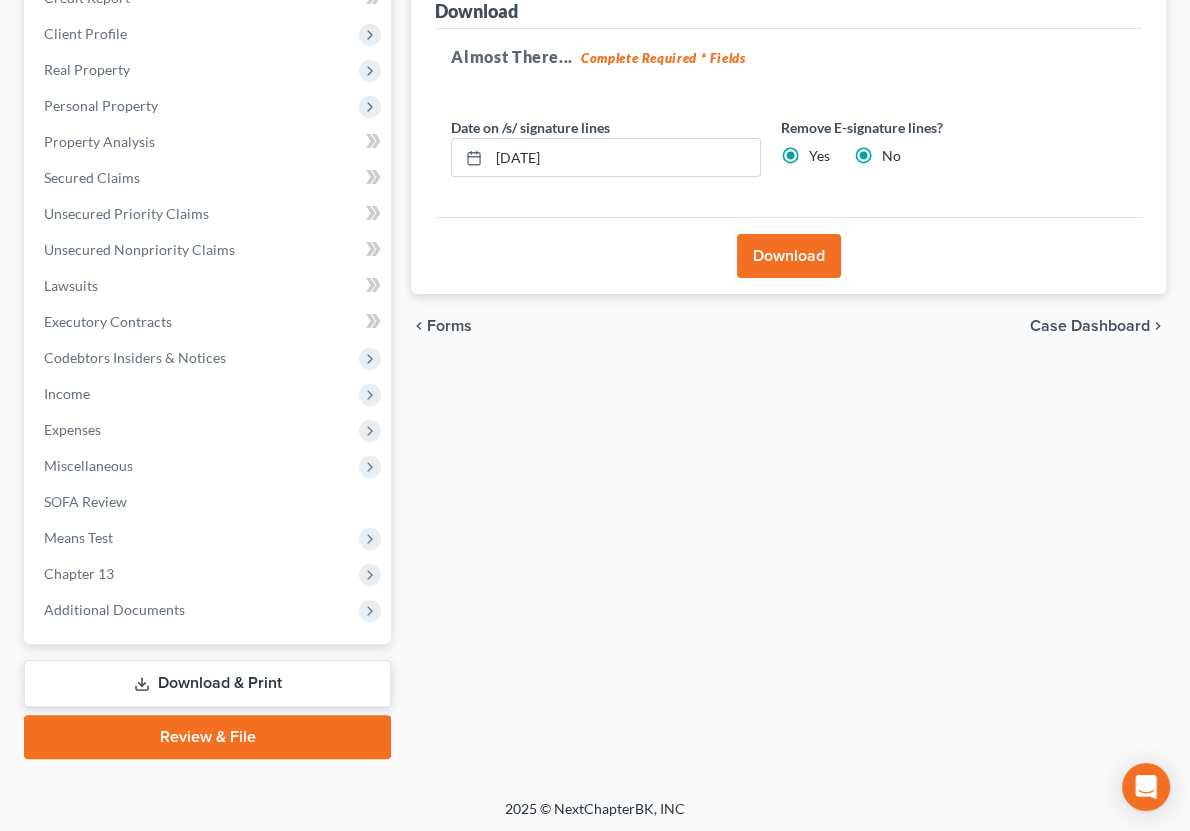 radio on "false" 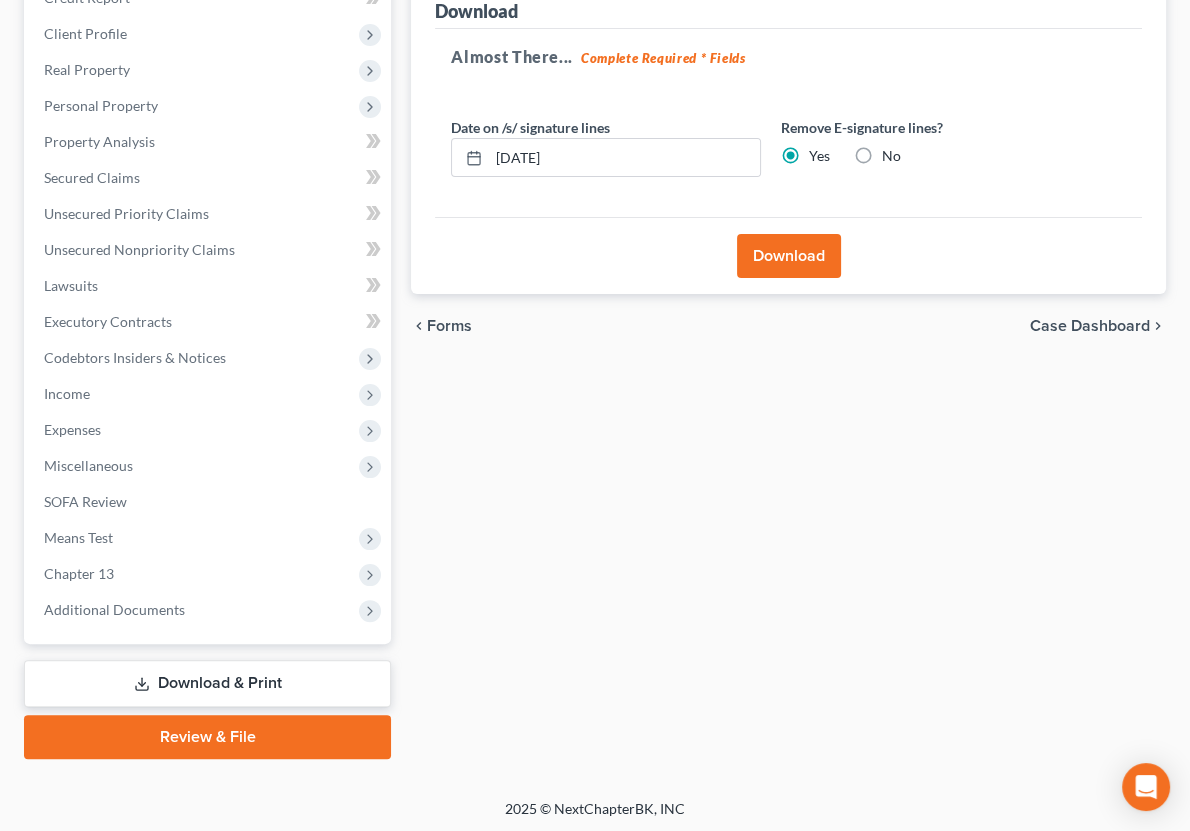 click on "Download" at bounding box center [789, 256] 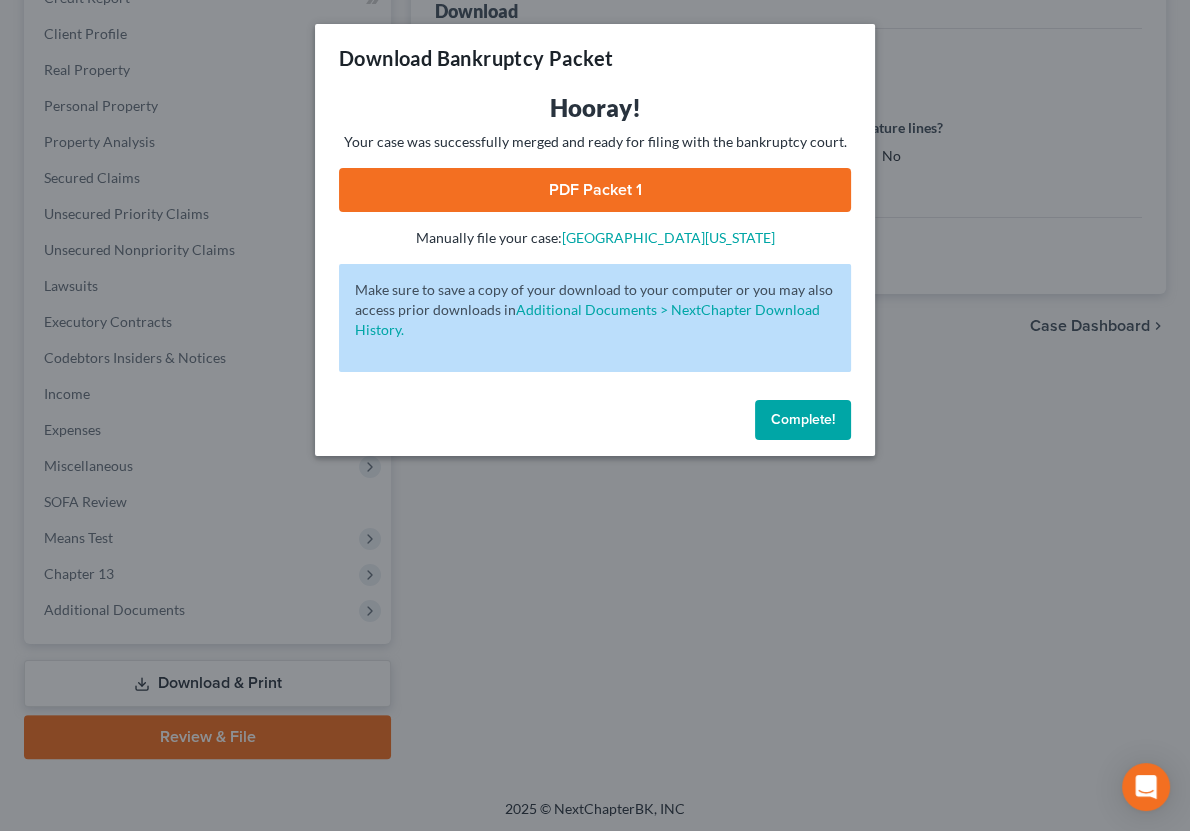 click on "PDF Packet 1" at bounding box center [595, 190] 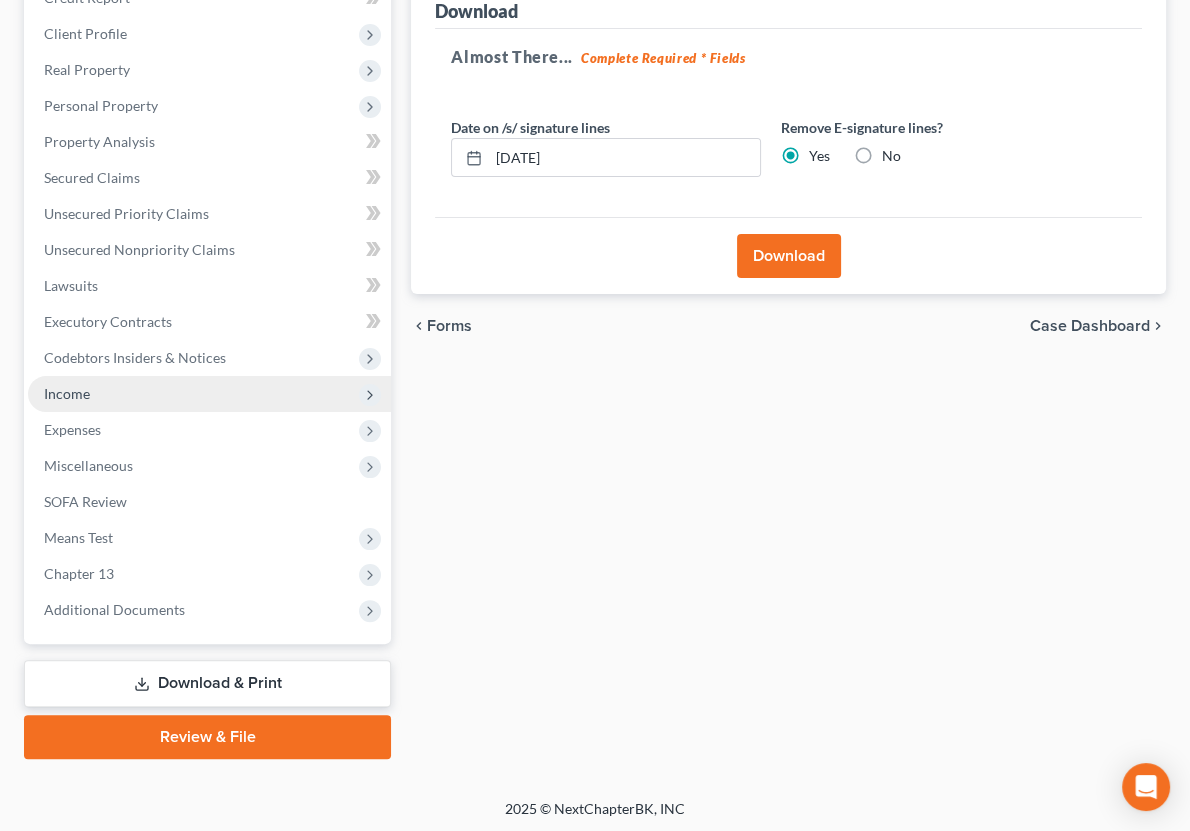 click on "Income" at bounding box center (209, 394) 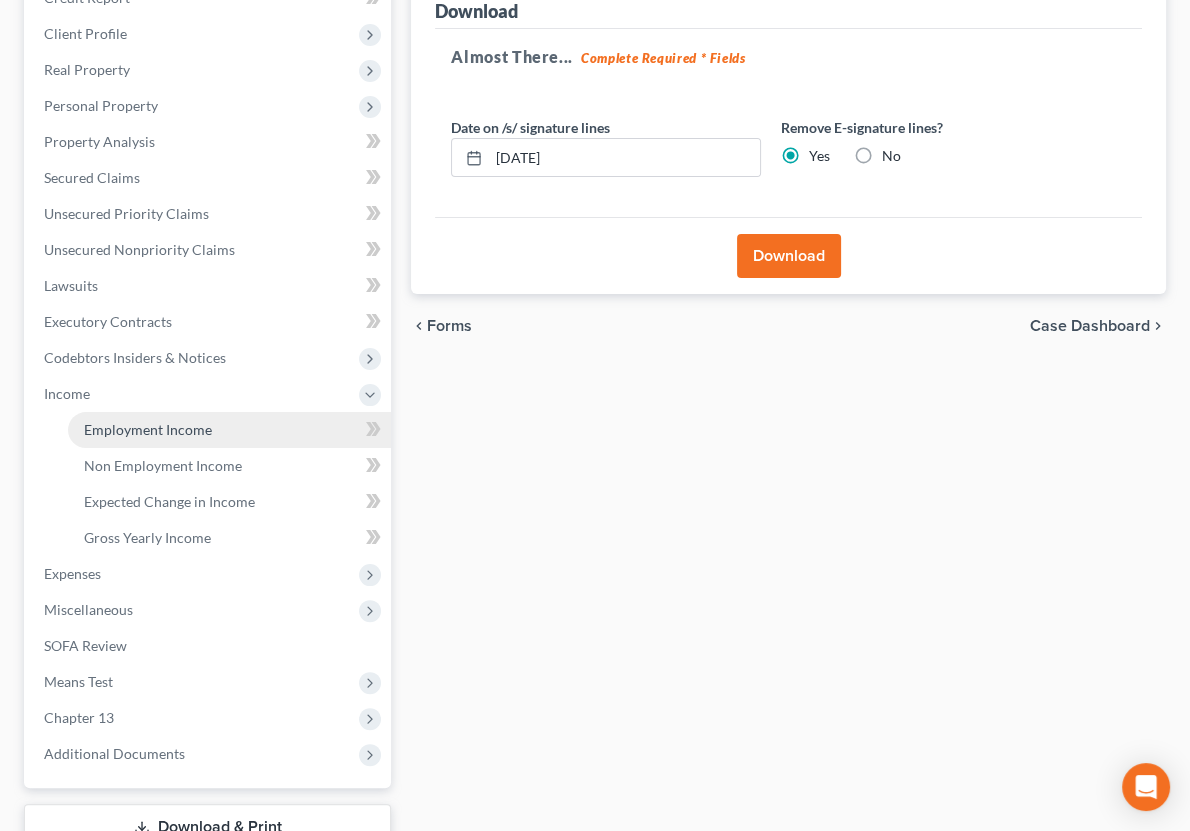 click on "Employment Income" at bounding box center [148, 429] 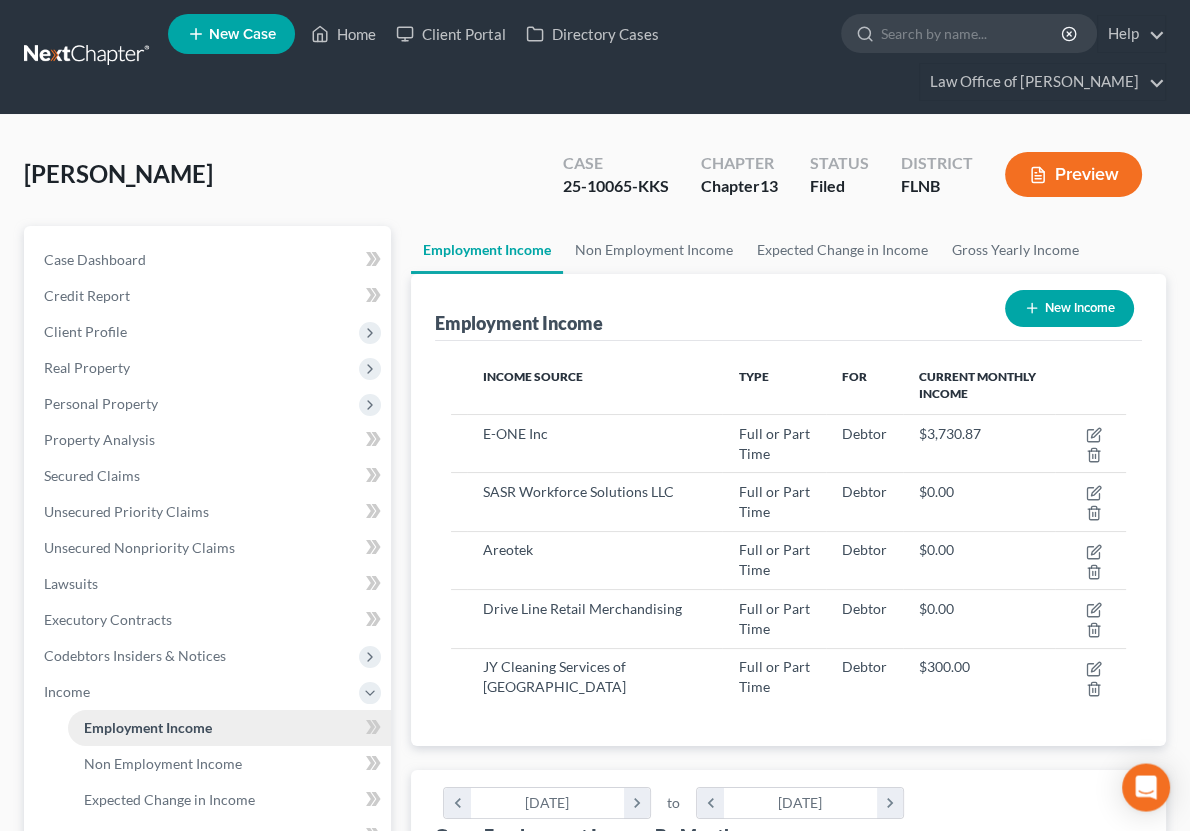 scroll, scrollTop: 0, scrollLeft: 0, axis: both 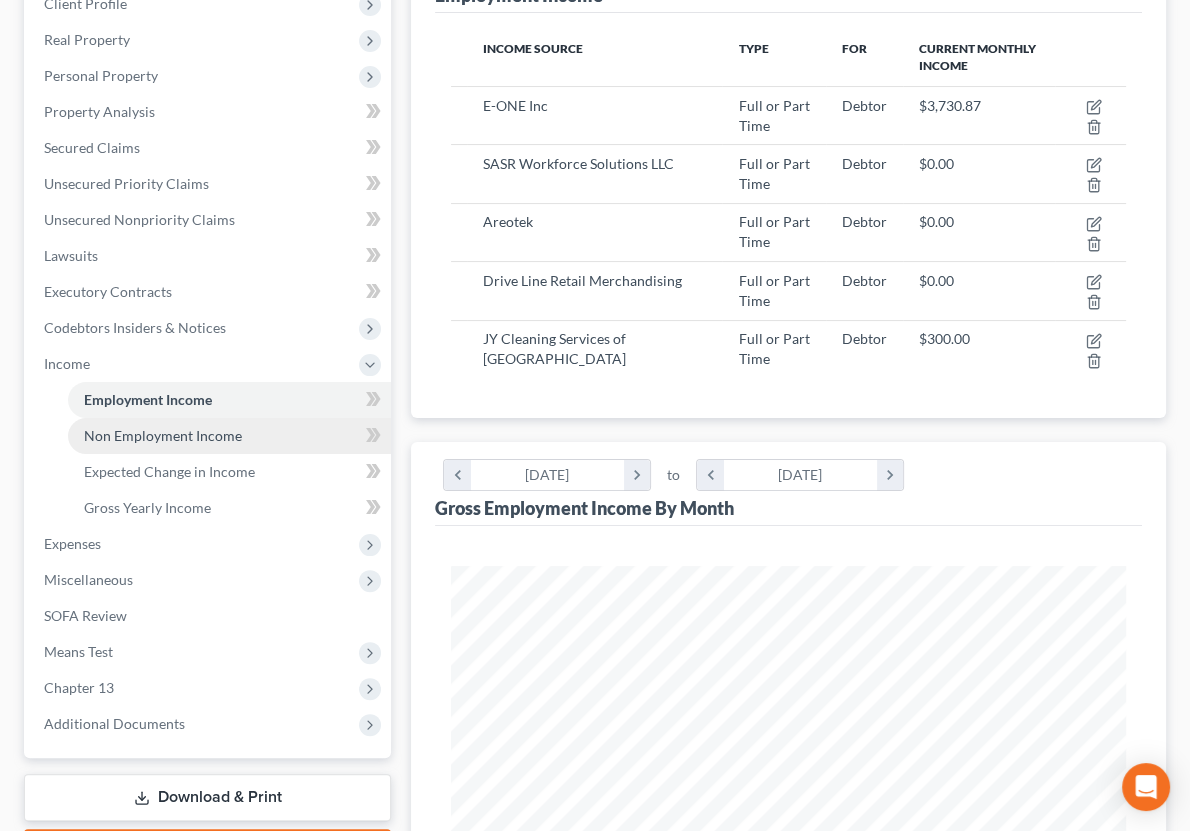 click on "Non Employment Income" at bounding box center [229, 436] 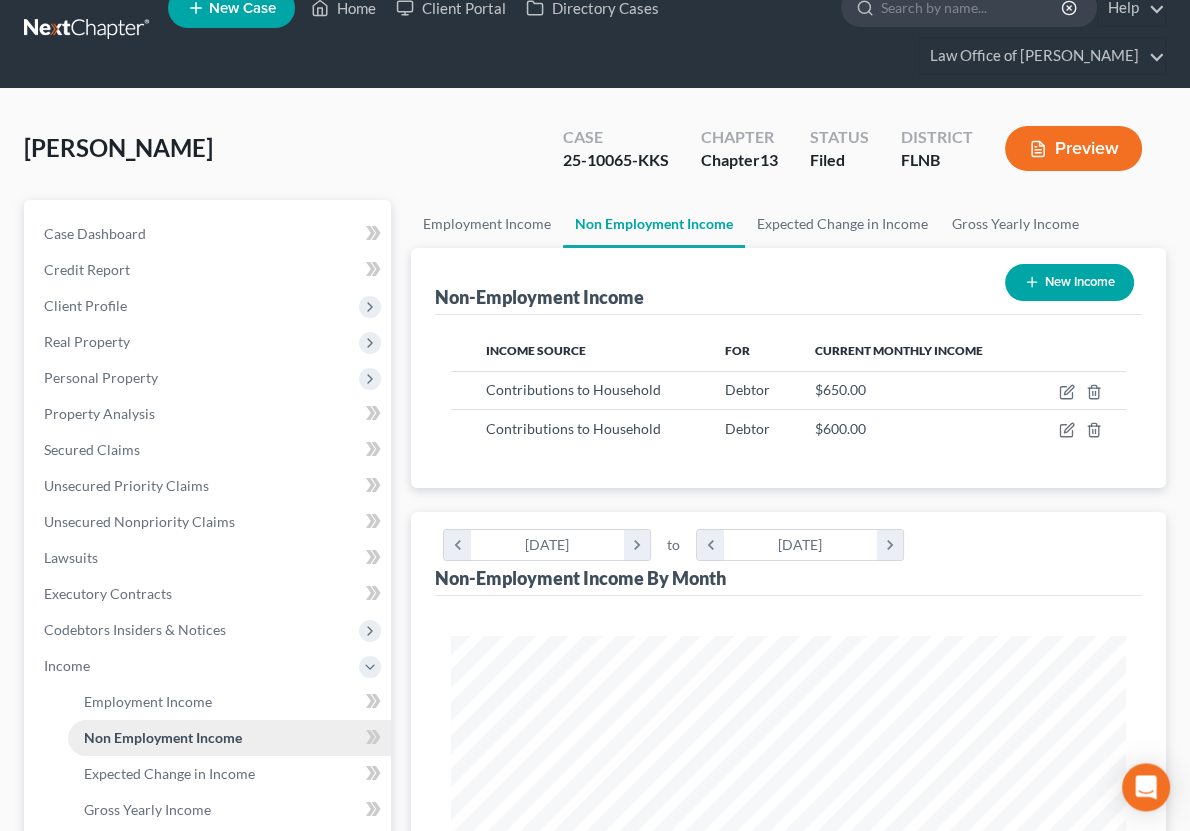 scroll, scrollTop: 4, scrollLeft: 0, axis: vertical 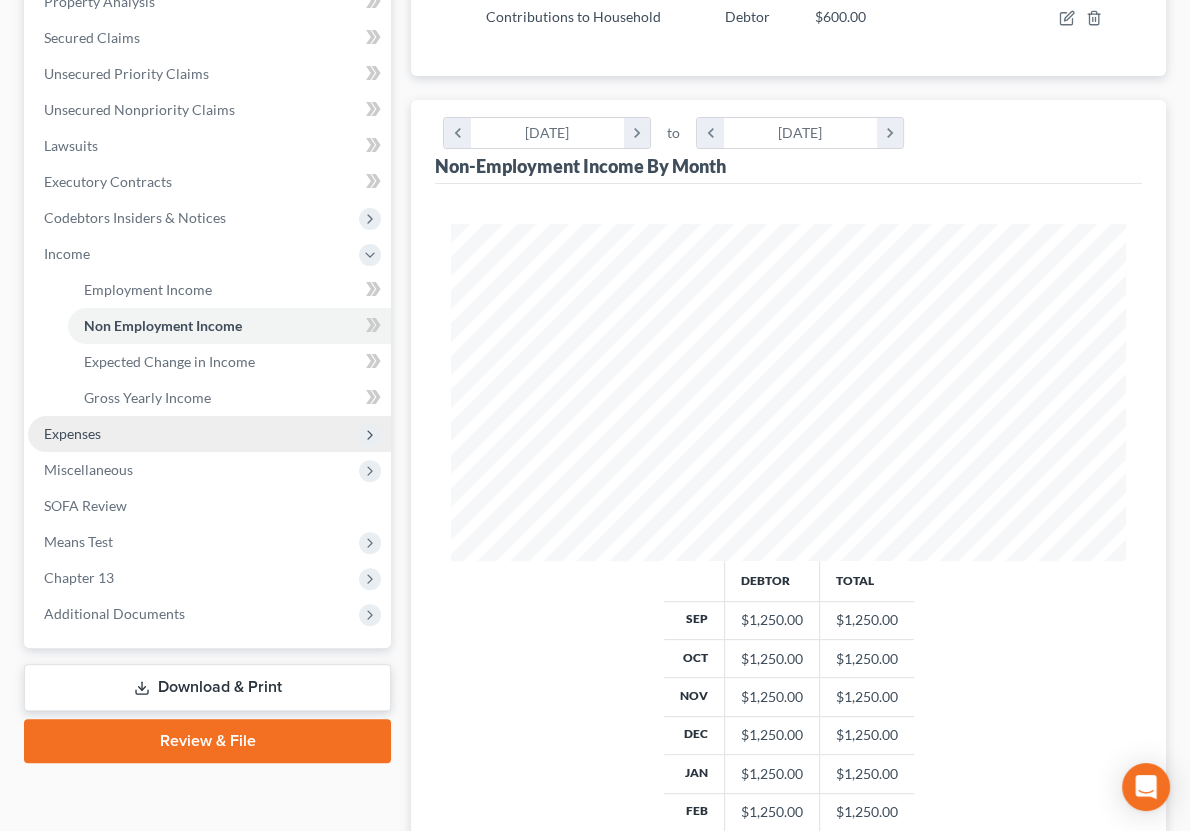 click on "Expenses" at bounding box center [209, 434] 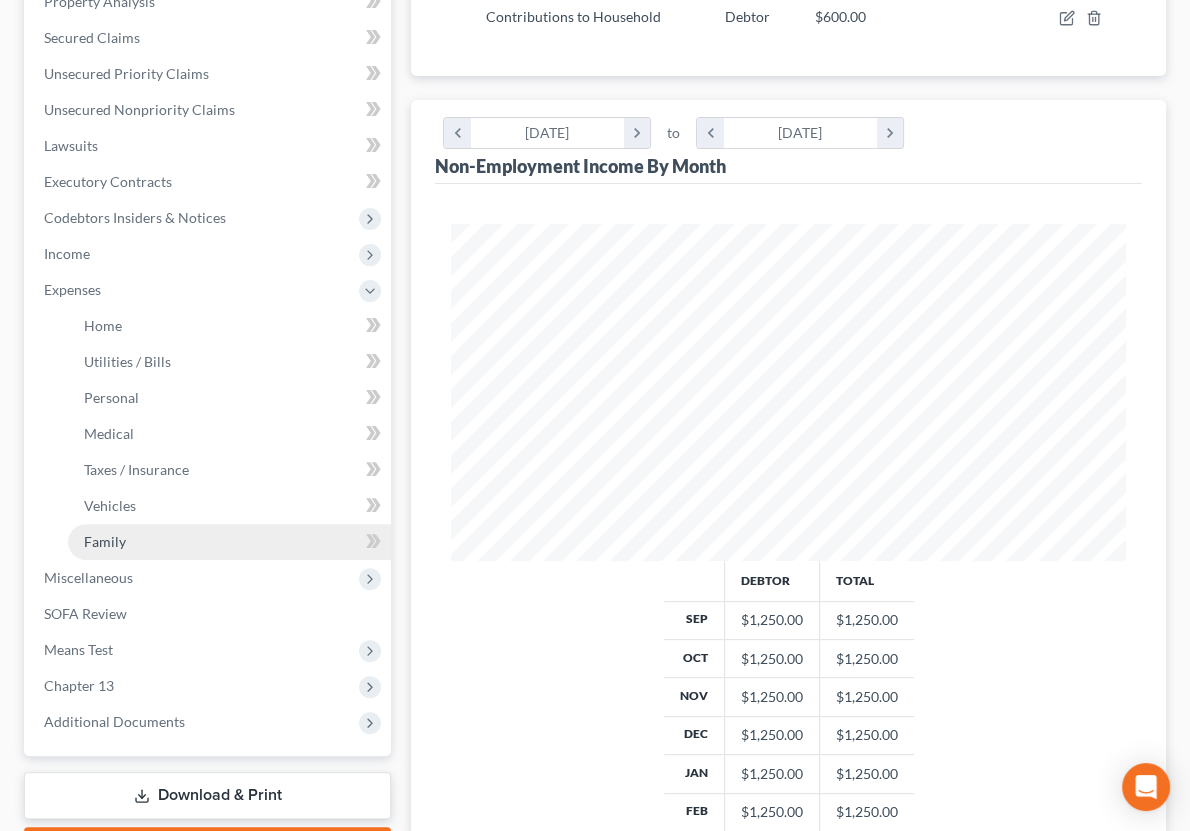 click on "Family" at bounding box center [229, 542] 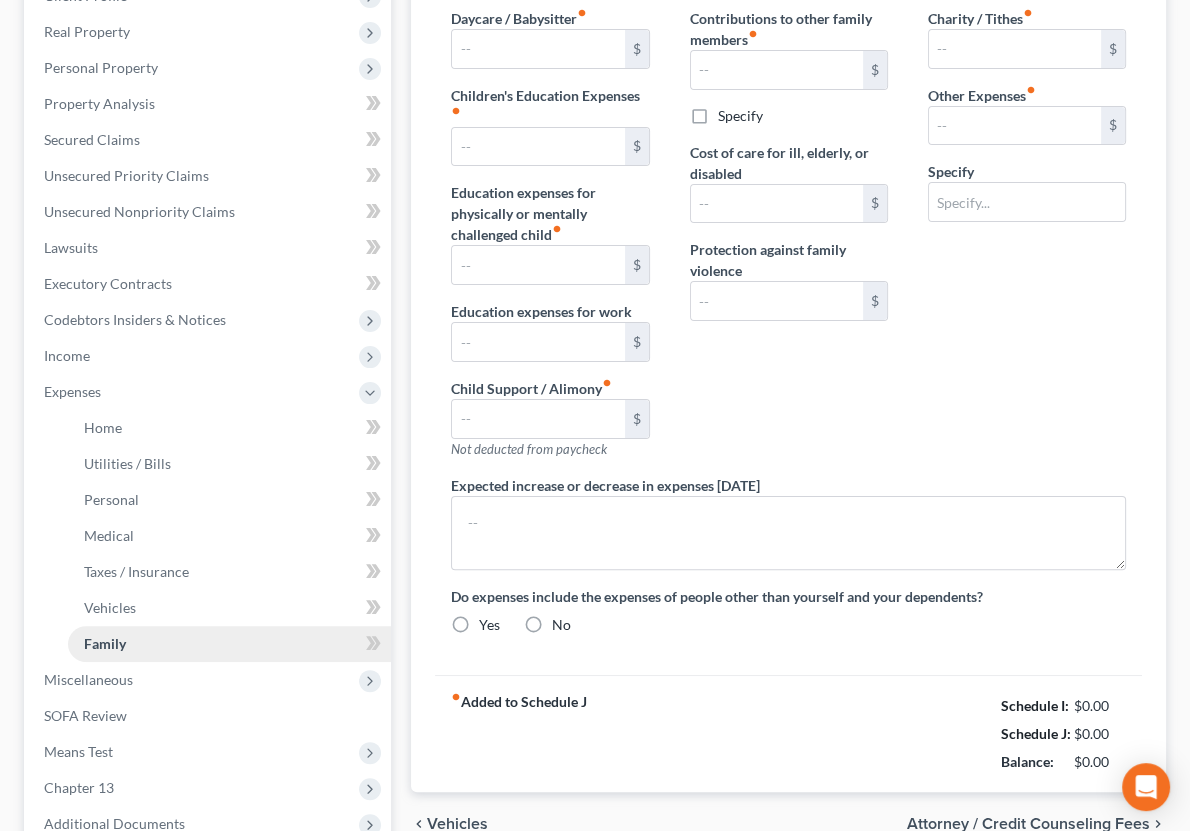 type on "0.00" 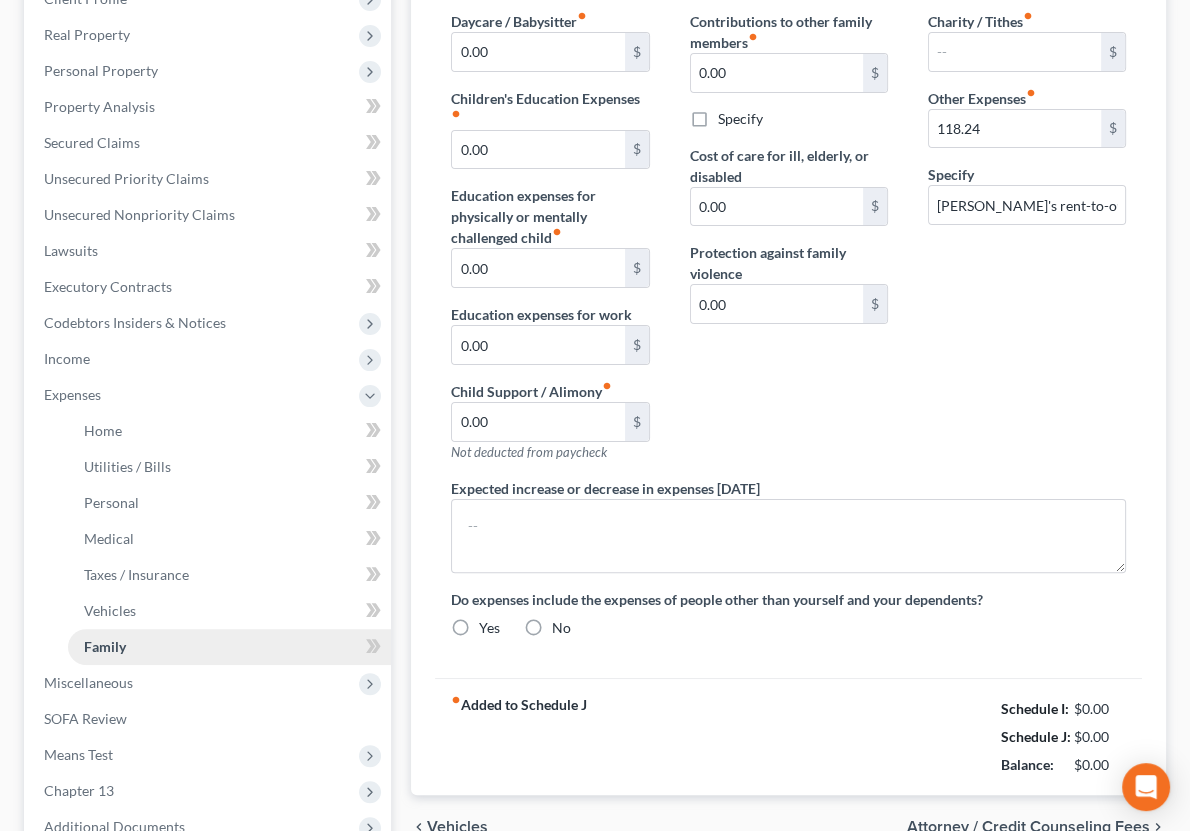 radio on "true" 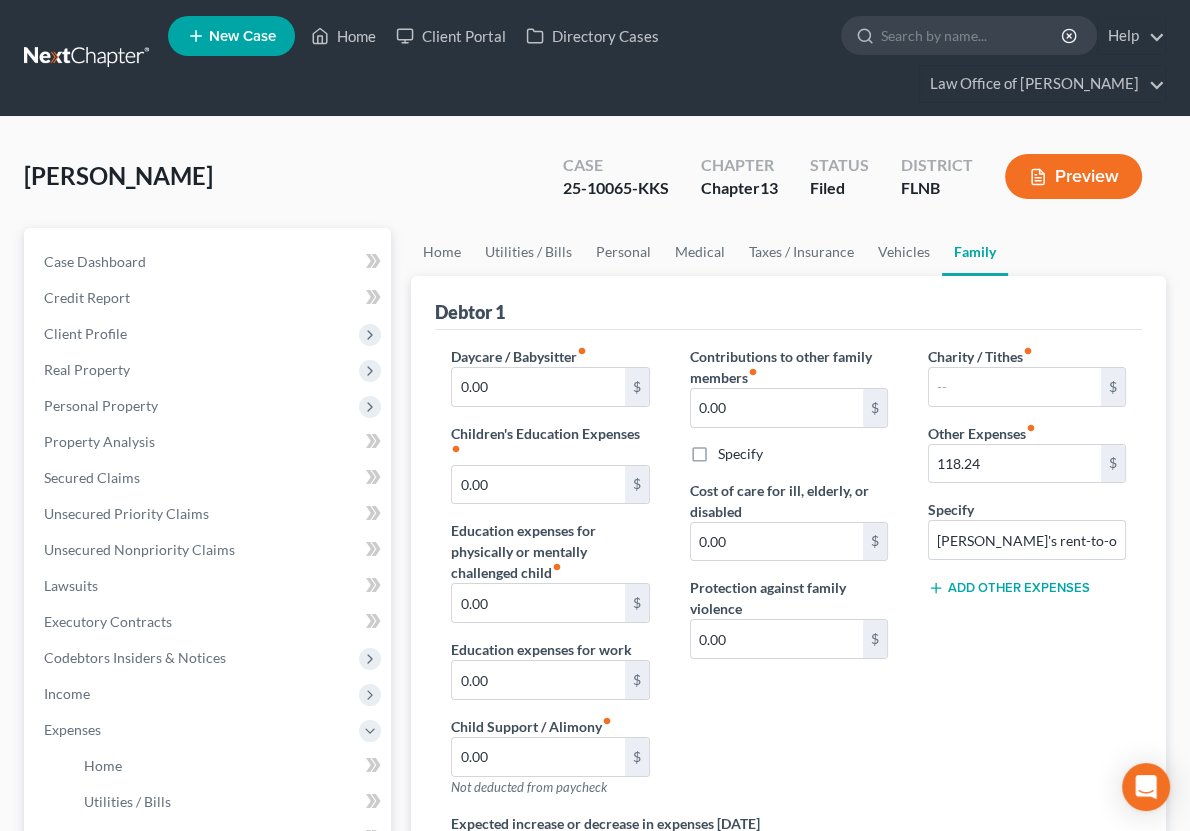 scroll, scrollTop: 550, scrollLeft: 0, axis: vertical 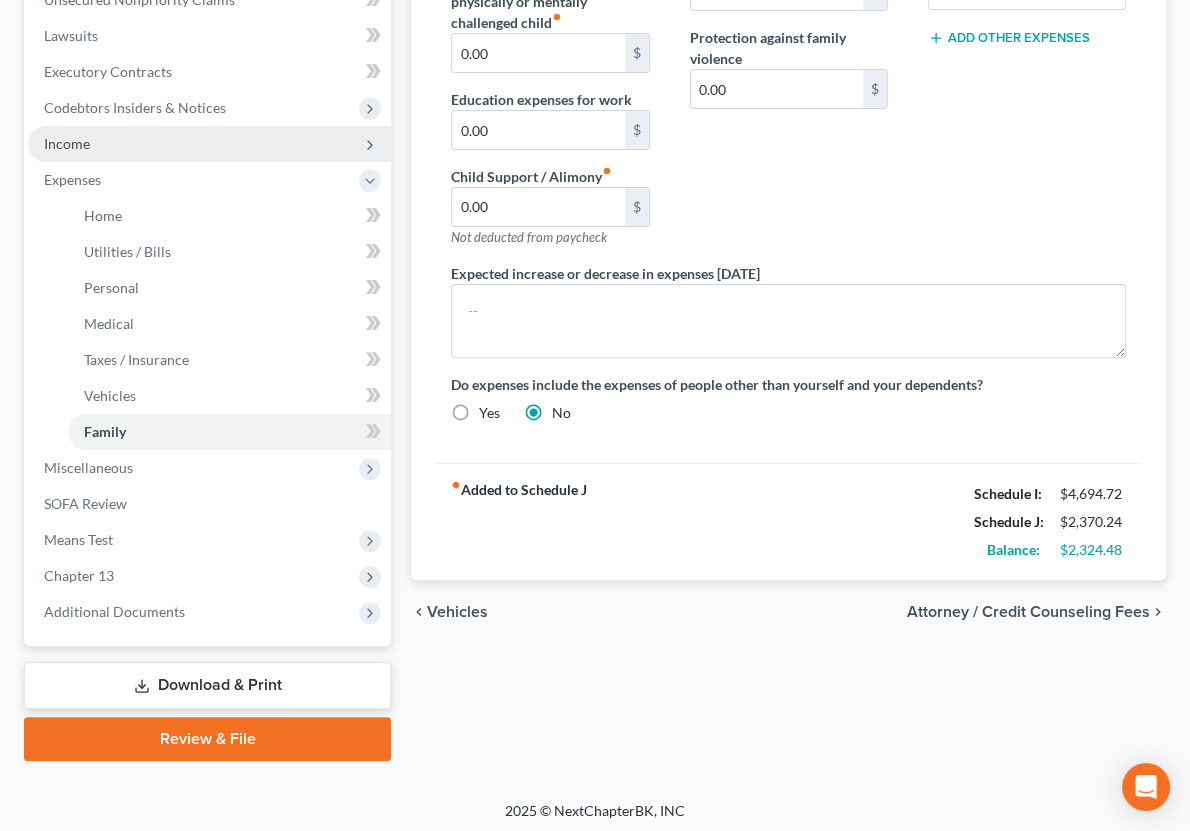 click on "Income" at bounding box center [209, 144] 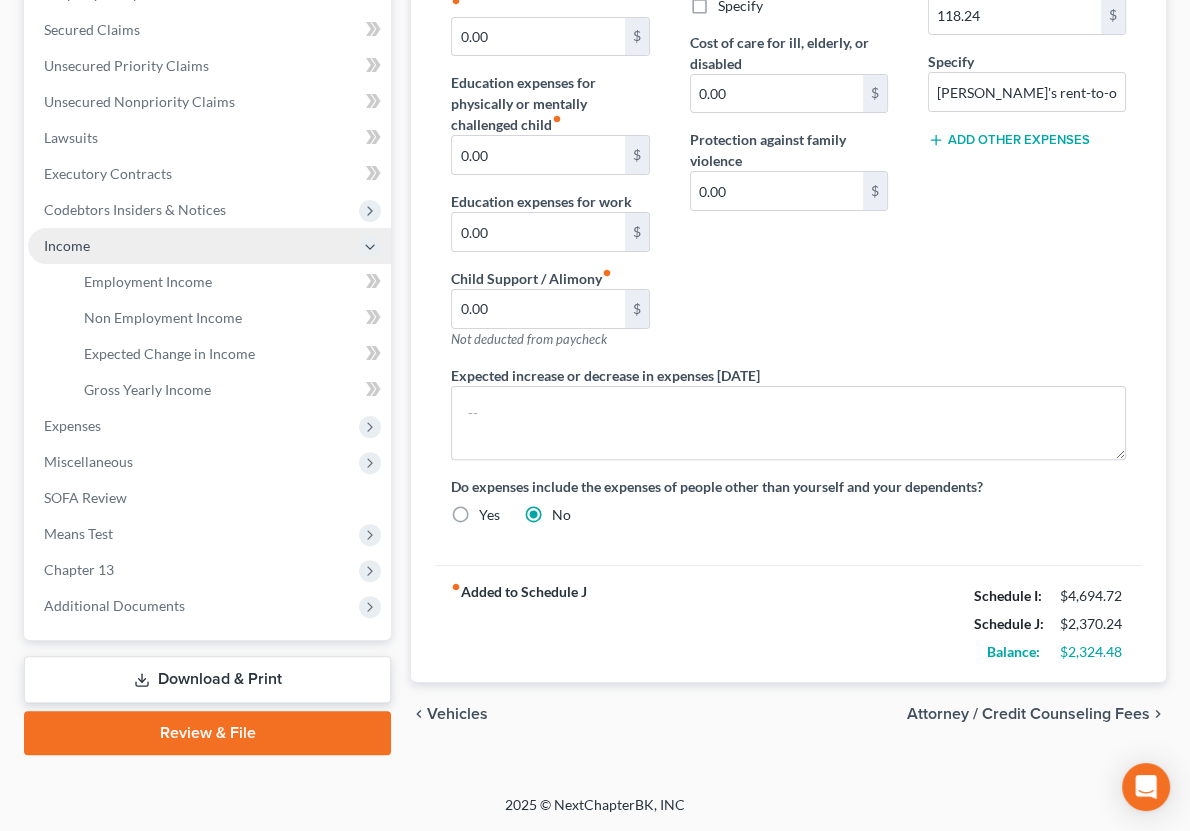 scroll, scrollTop: 444, scrollLeft: 0, axis: vertical 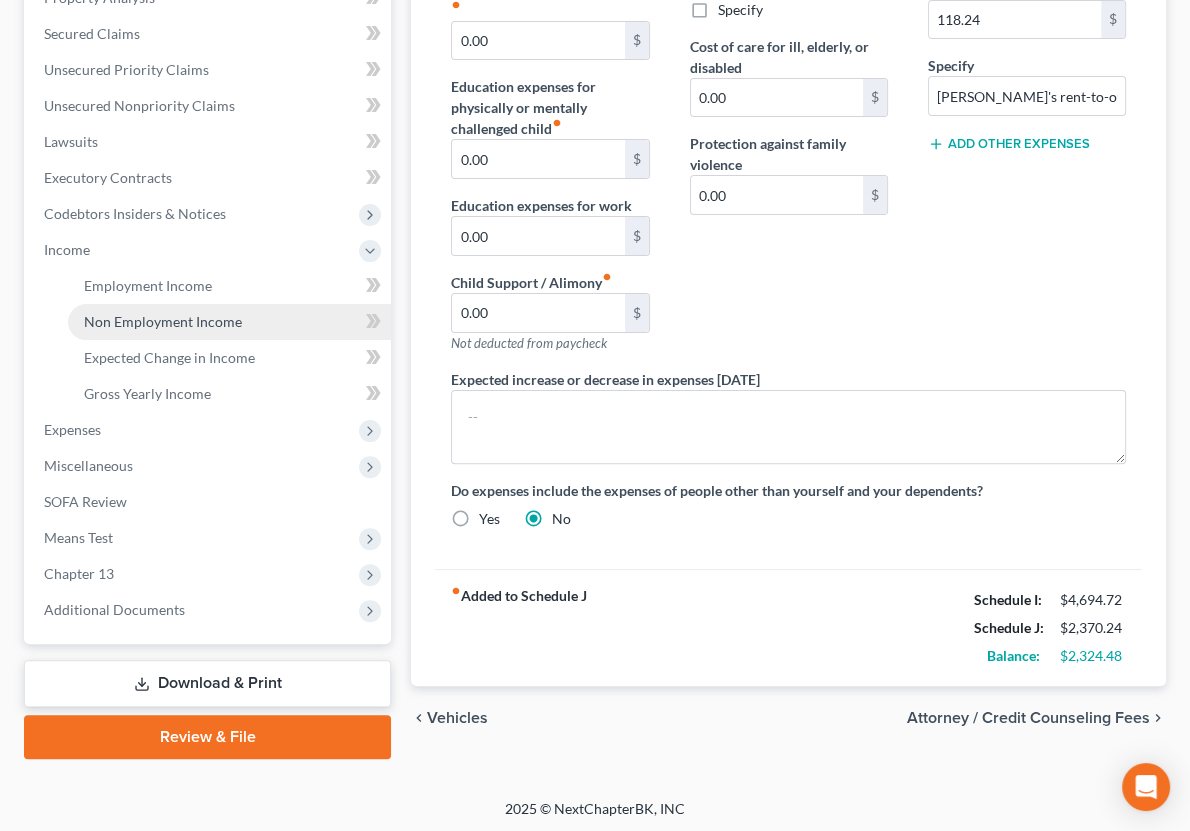 click on "Non Employment Income" at bounding box center (229, 322) 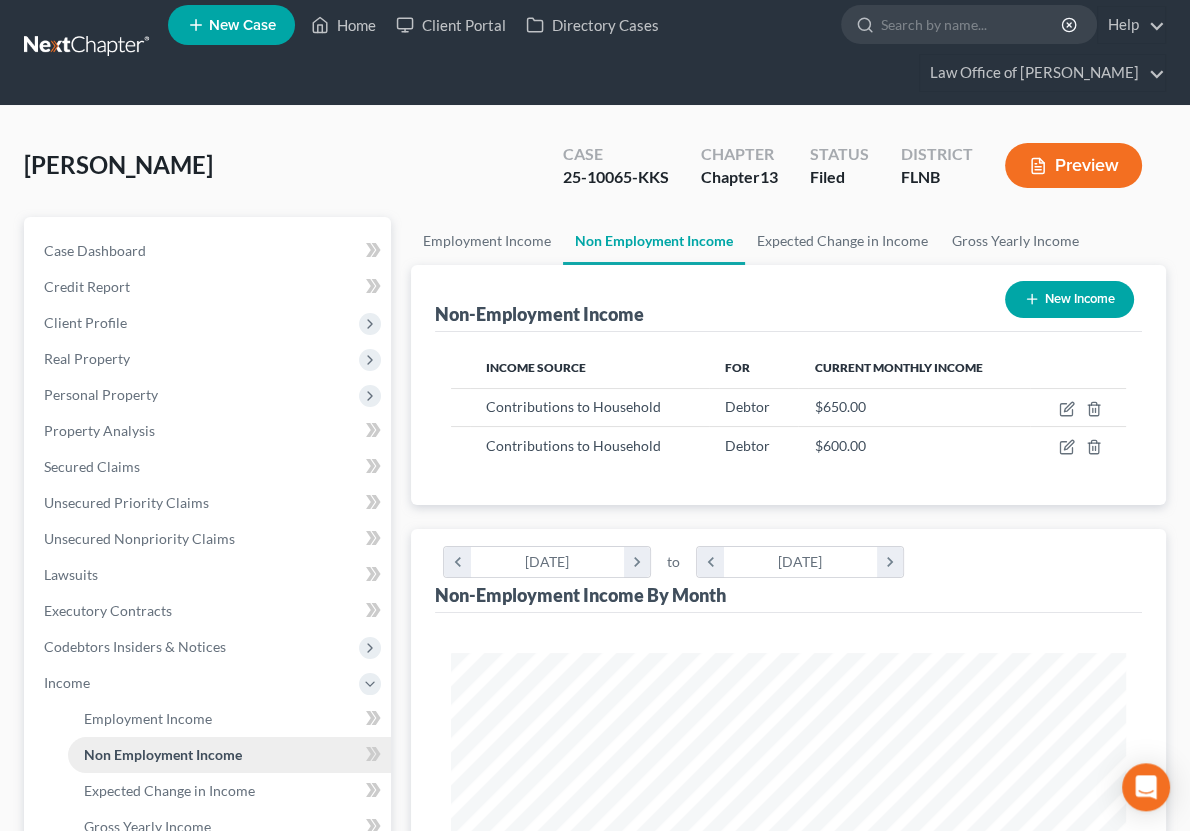 scroll, scrollTop: 1, scrollLeft: 0, axis: vertical 